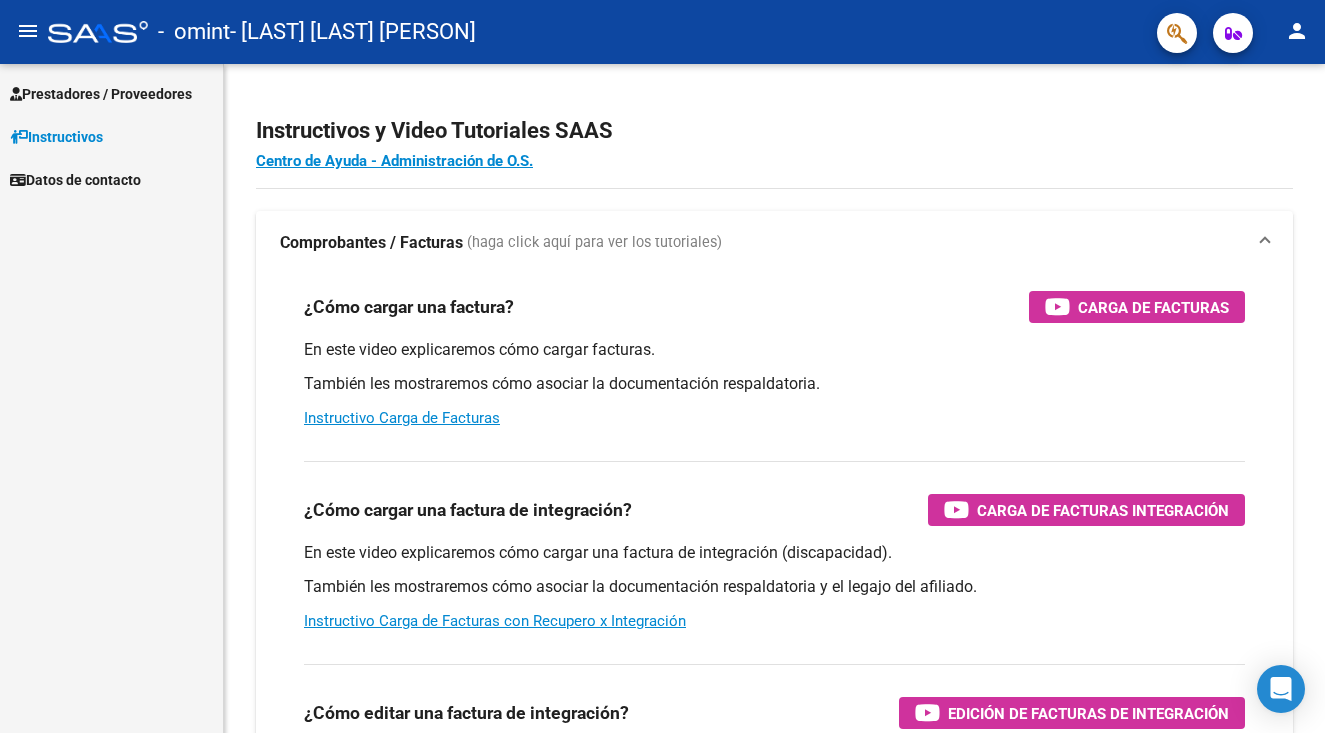 scroll, scrollTop: 0, scrollLeft: 0, axis: both 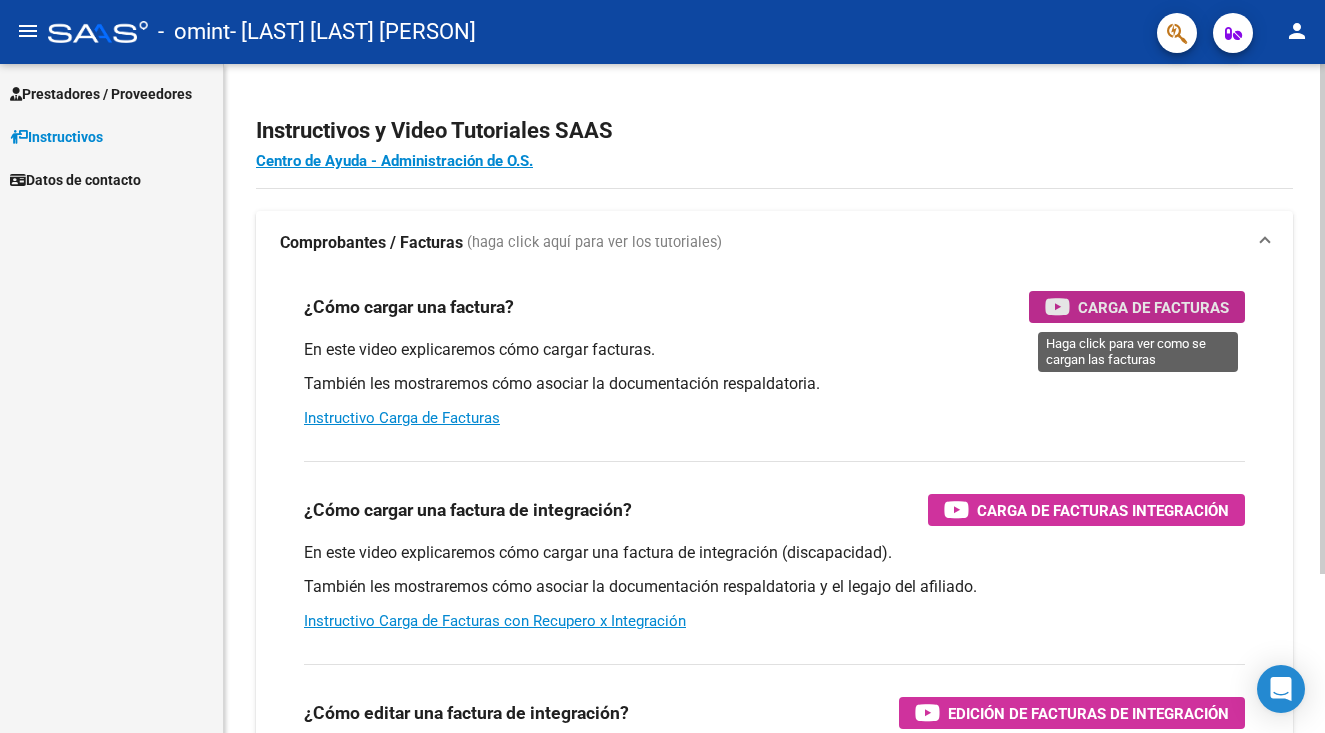 click on "Carga de Facturas" at bounding box center [1153, 307] 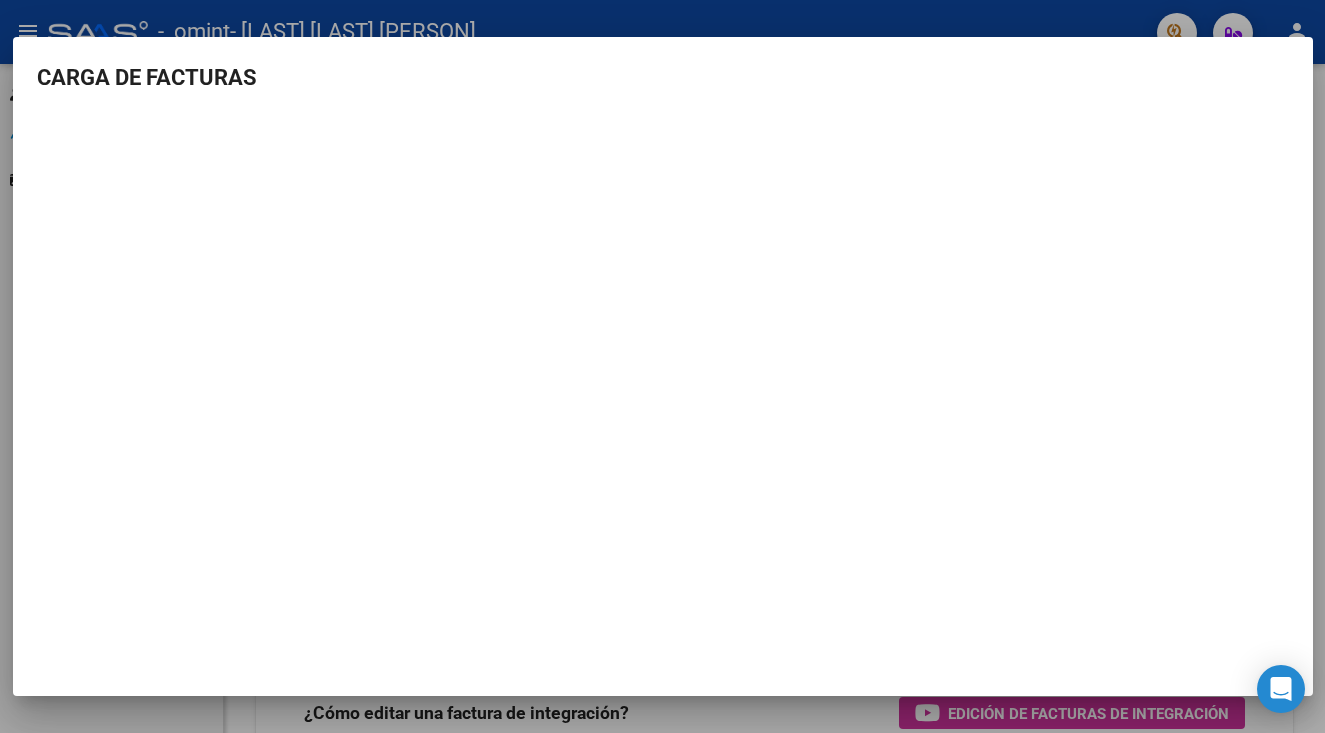 click at bounding box center [662, 366] 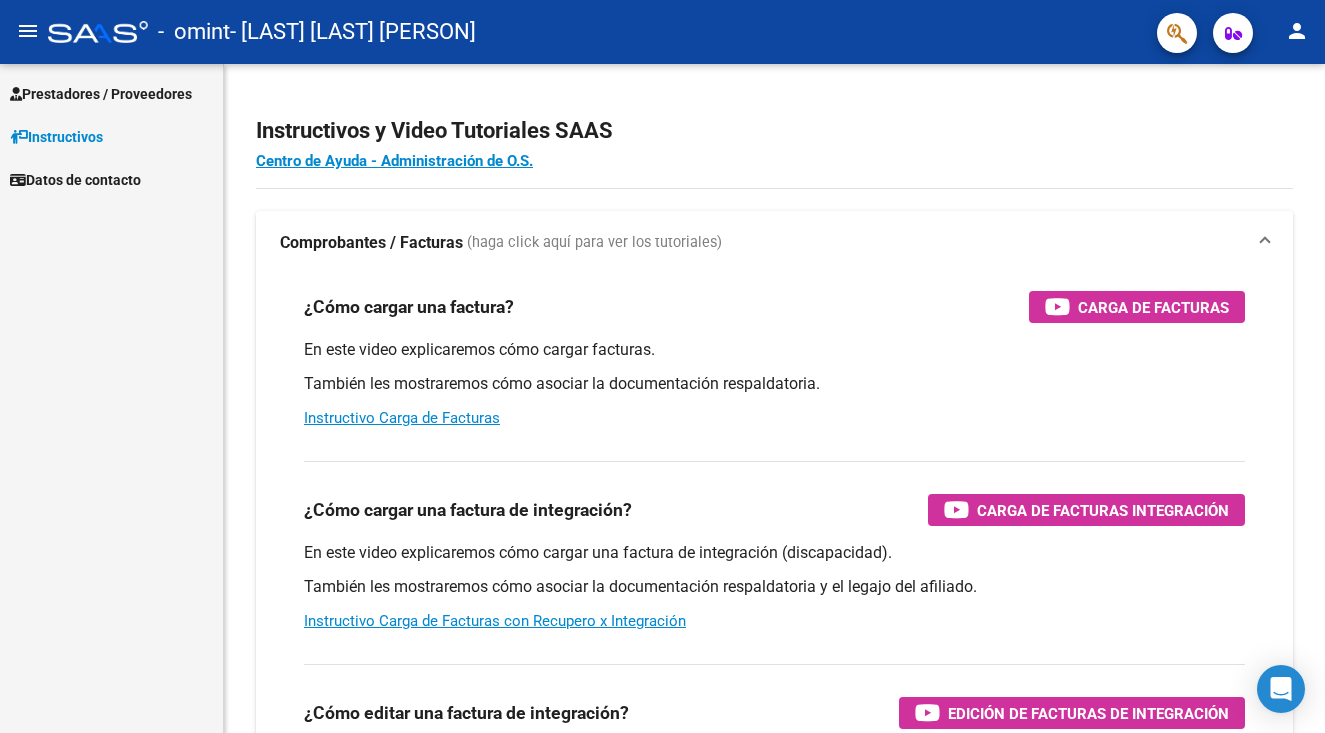 click on "-   omint   - [LAST] [LAST] [PERSON]" 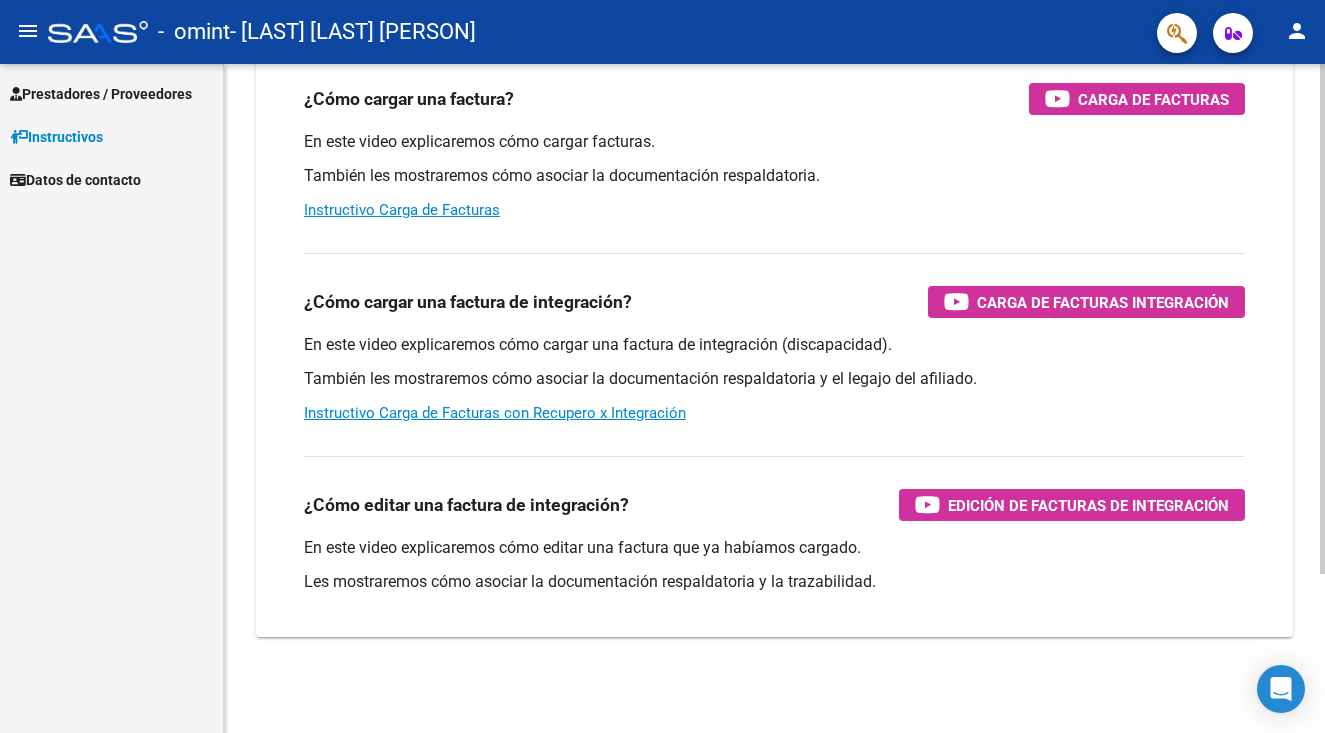 scroll, scrollTop: 0, scrollLeft: 0, axis: both 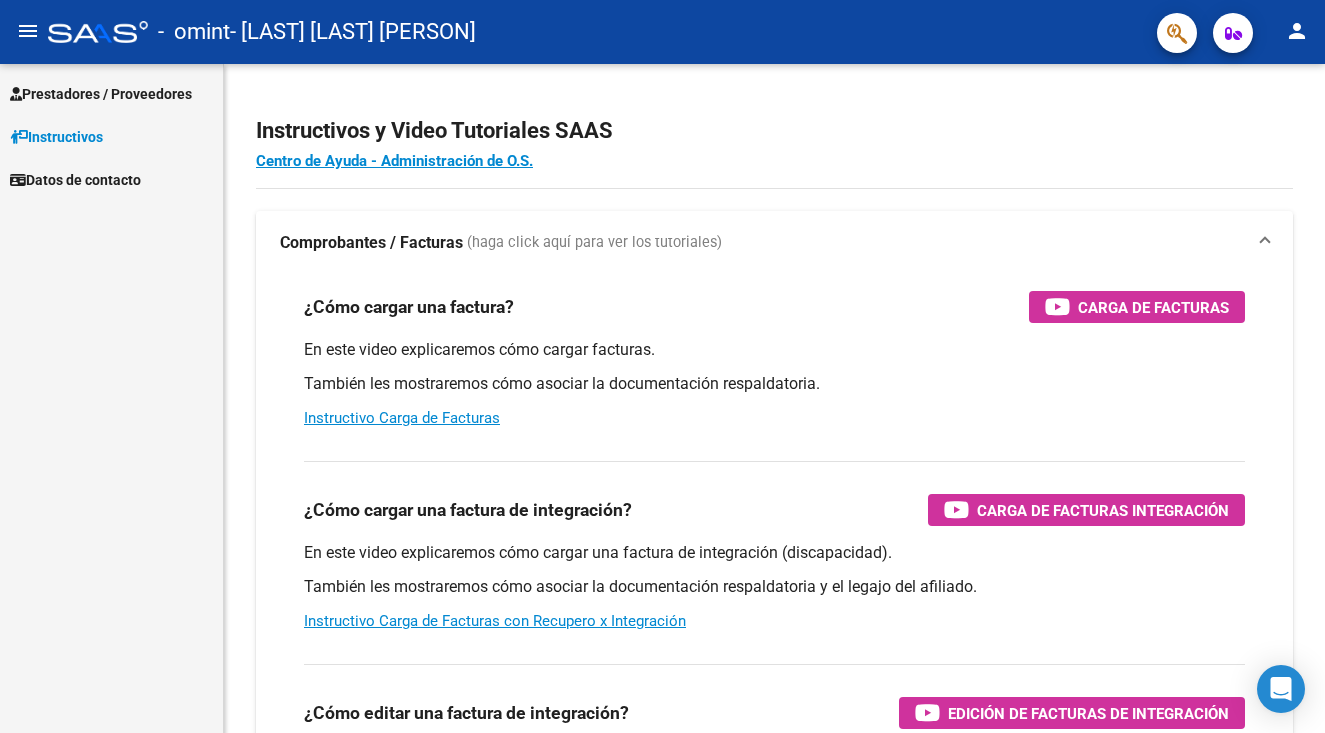 click on "person" 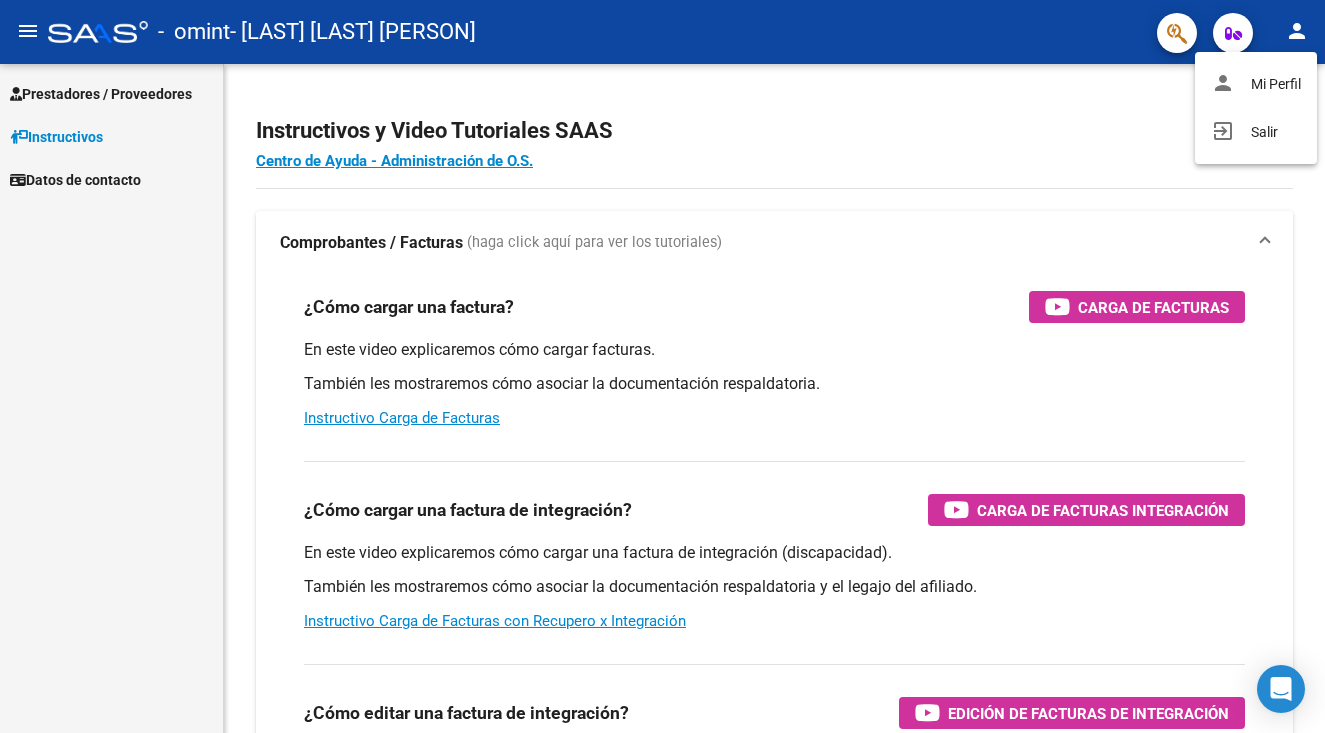 click at bounding box center [662, 366] 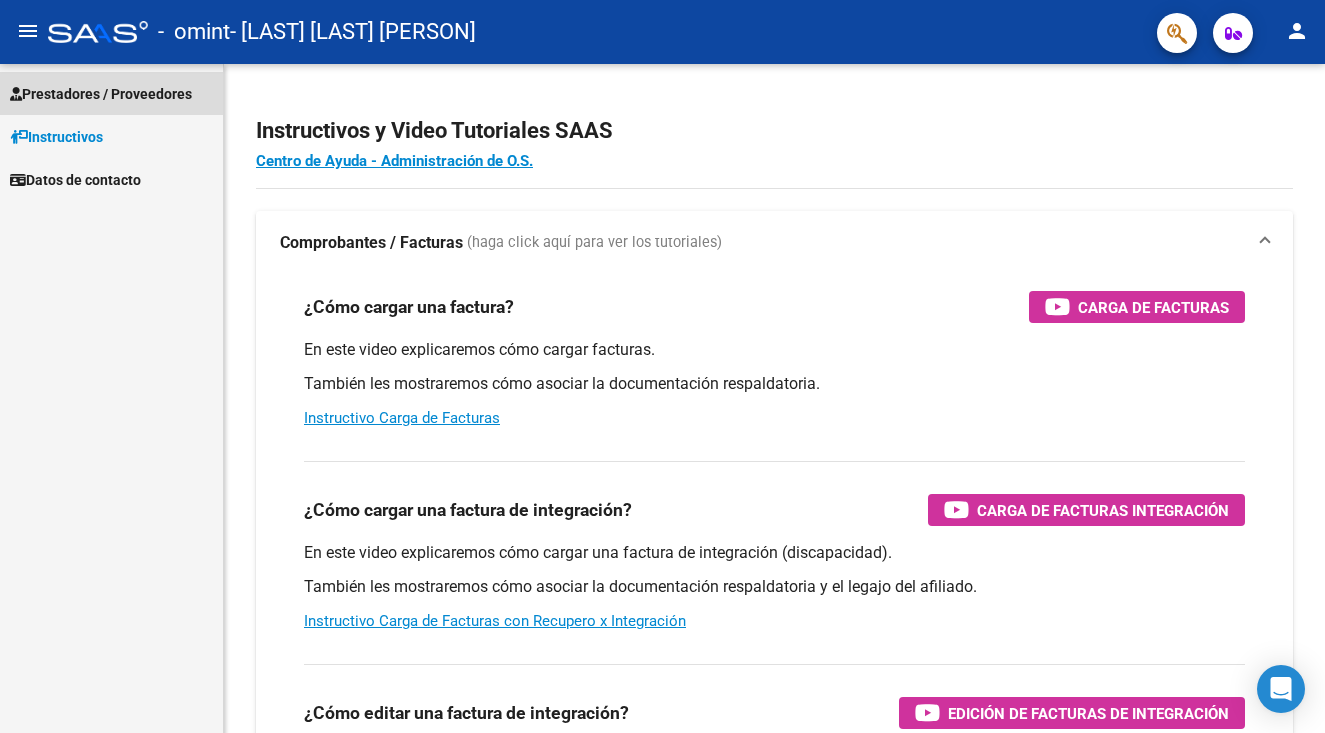 click on "Prestadores / Proveedores" at bounding box center (101, 94) 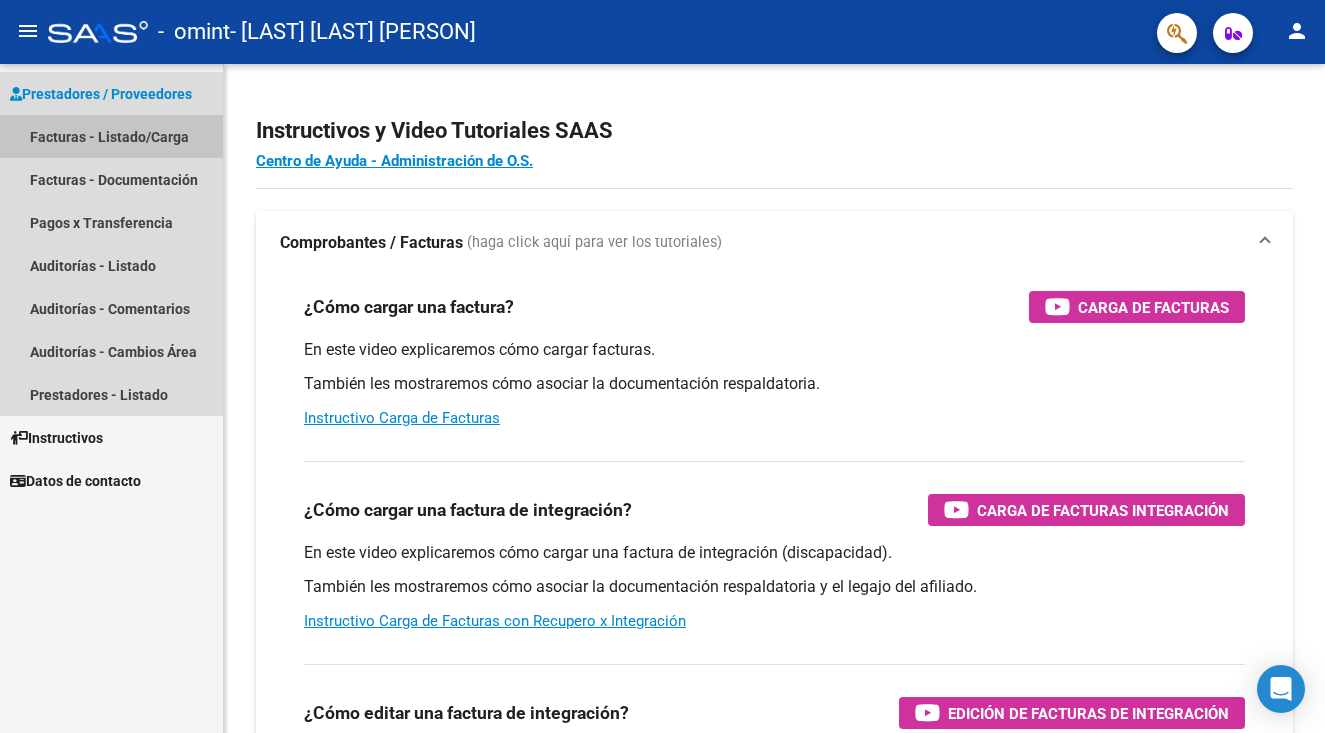click on "Facturas - Listado/Carga" at bounding box center [111, 136] 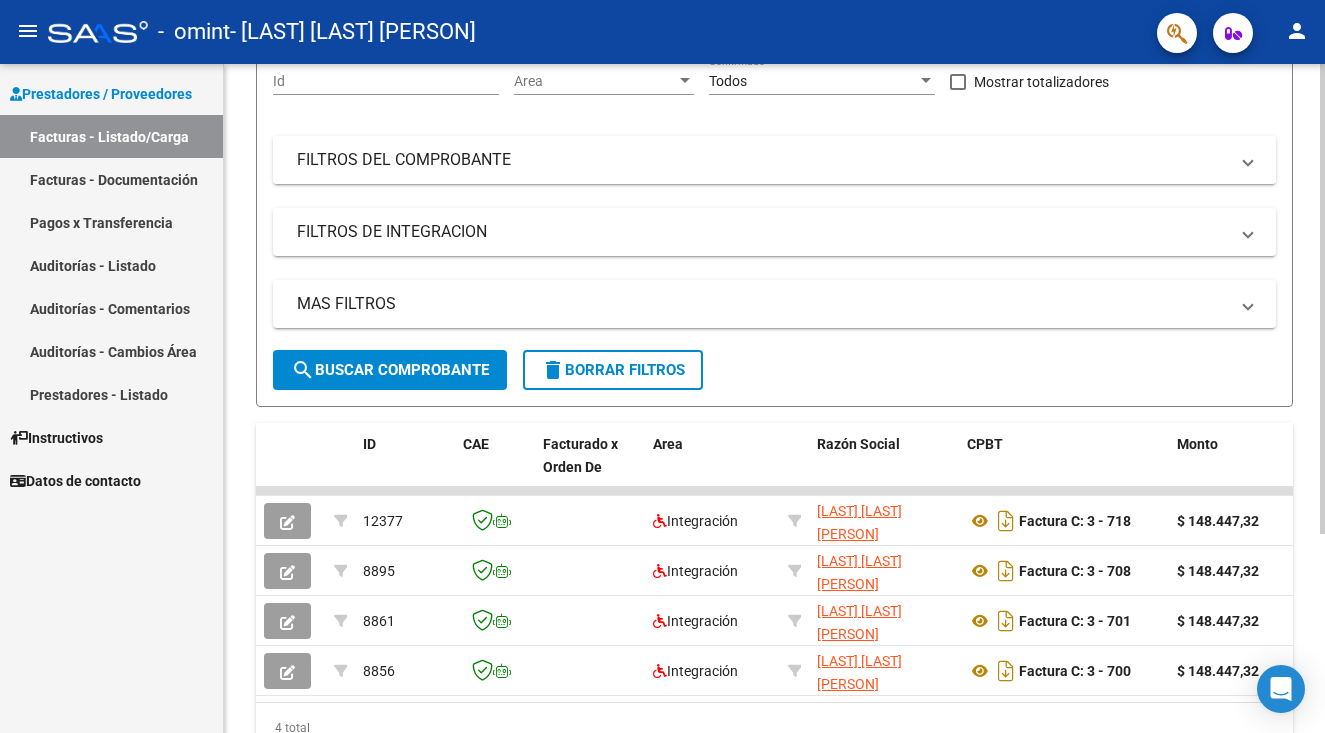 scroll, scrollTop: 210, scrollLeft: 0, axis: vertical 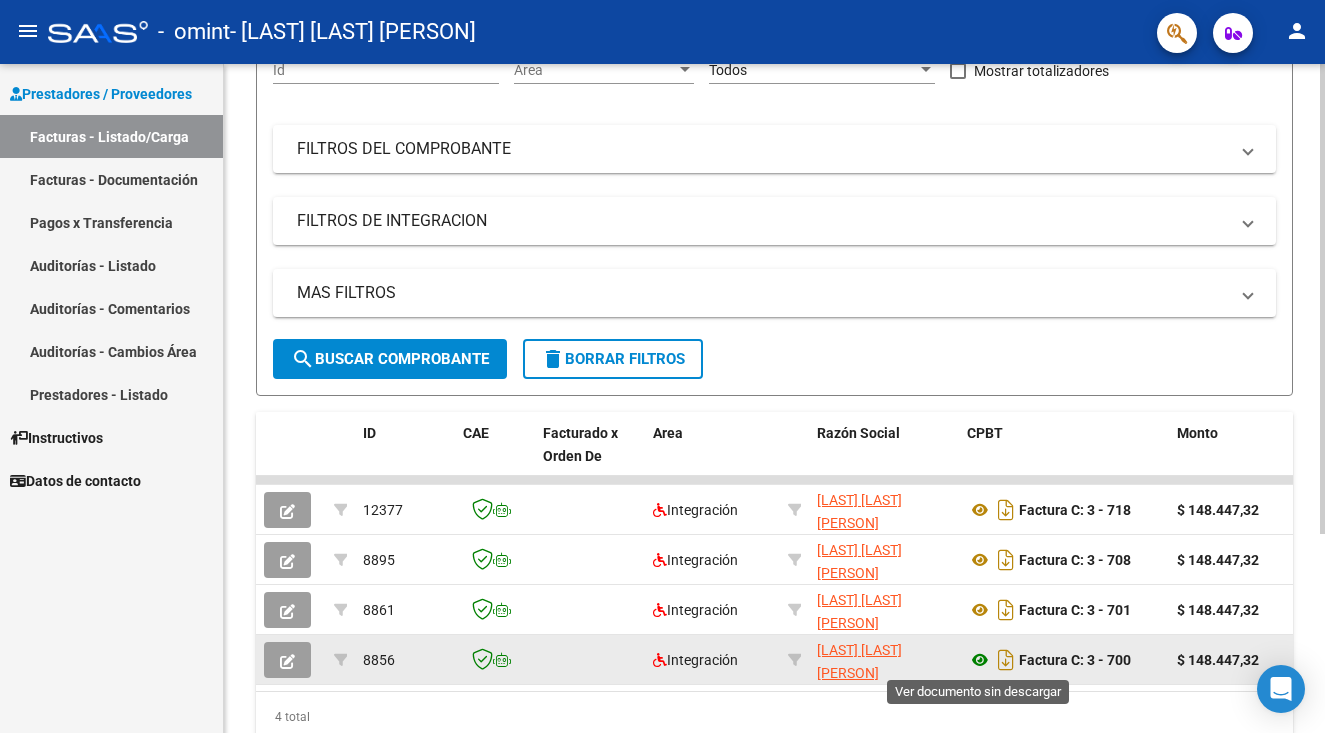 click 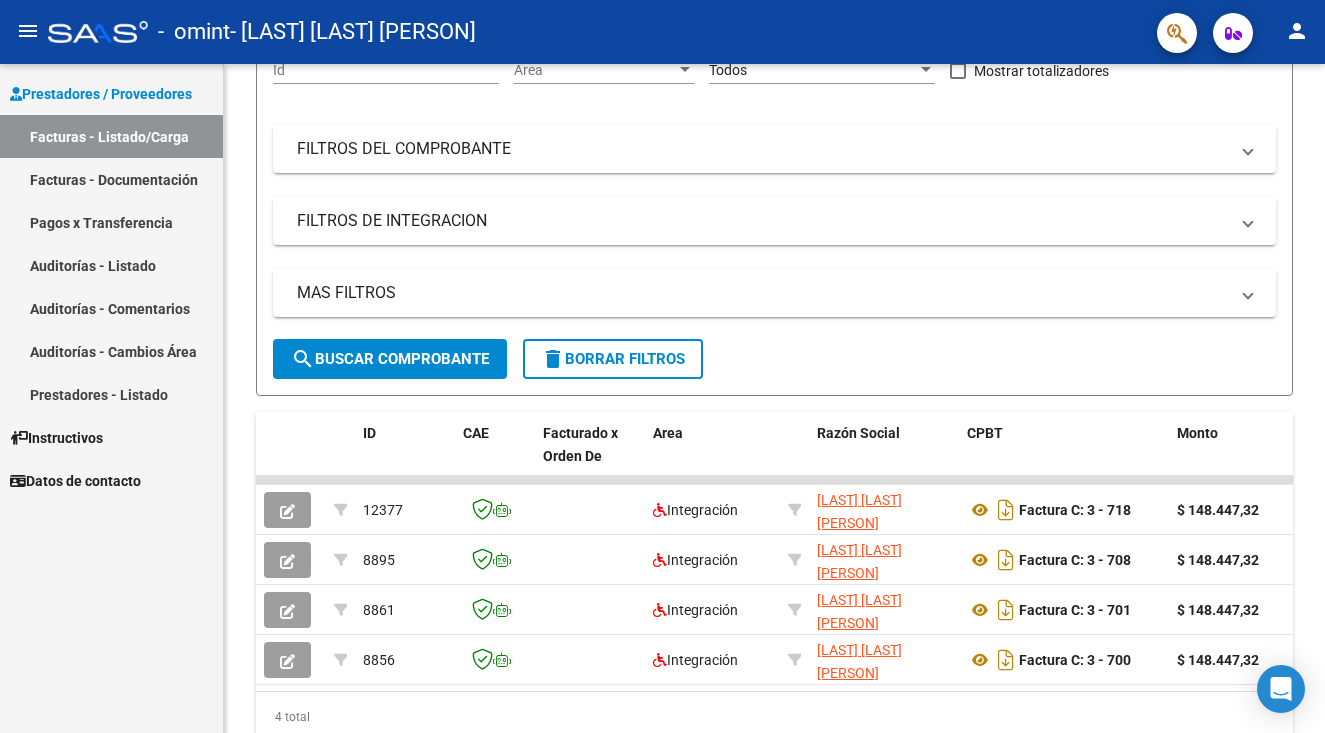 click on "Pagos x Transferencia" at bounding box center [111, 222] 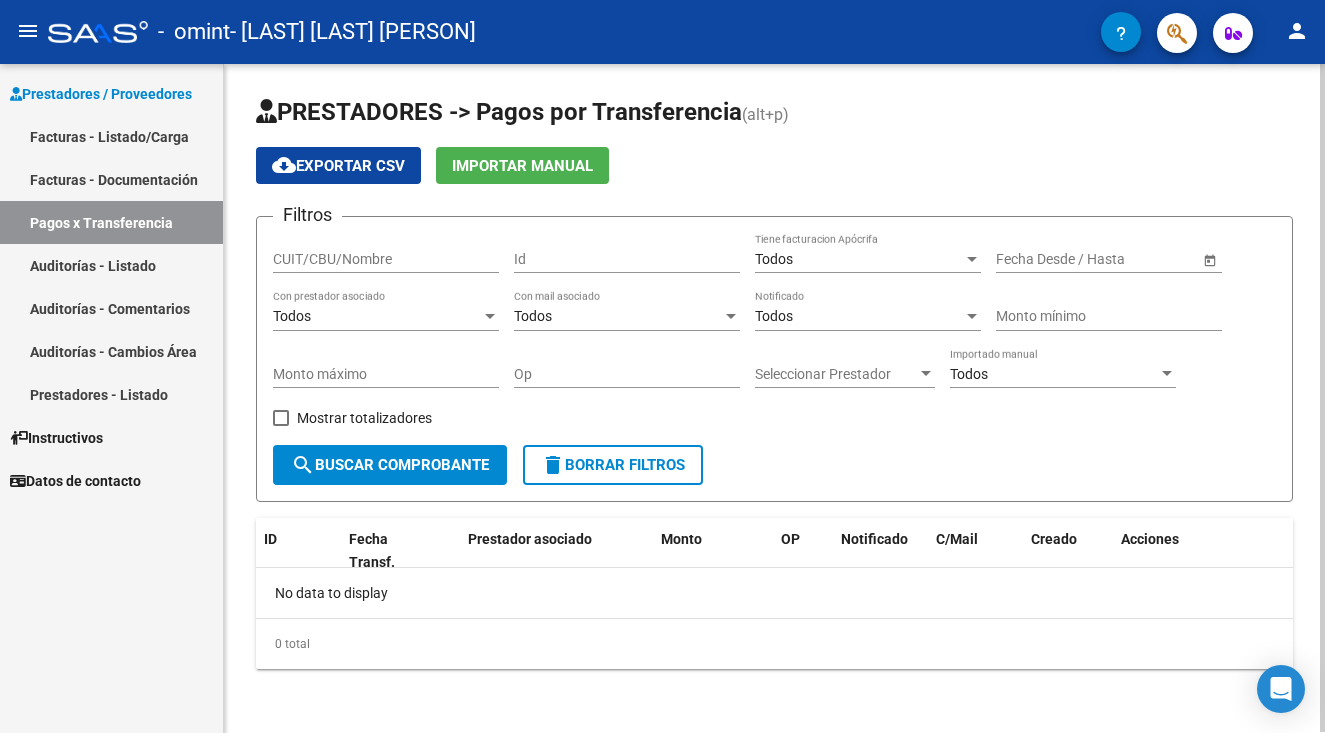 scroll, scrollTop: 1, scrollLeft: 0, axis: vertical 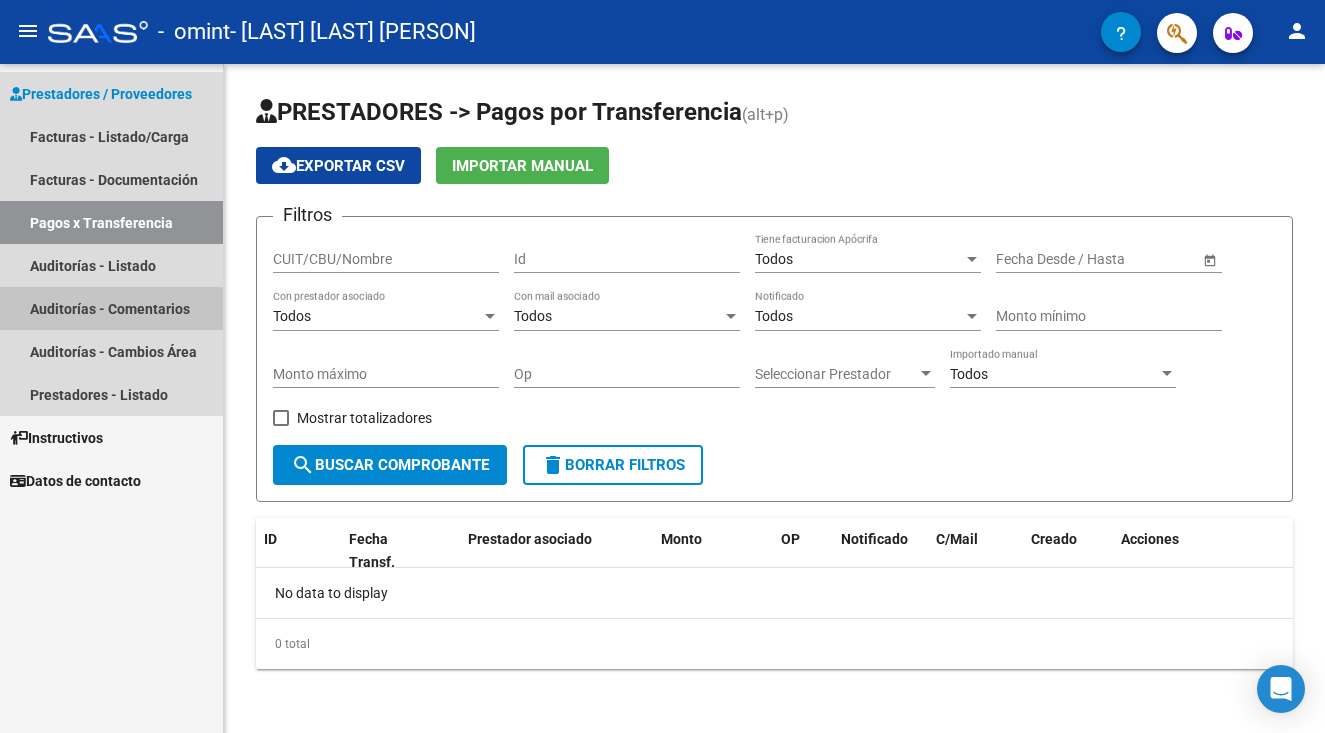 click on "Auditorías - Comentarios" at bounding box center (111, 308) 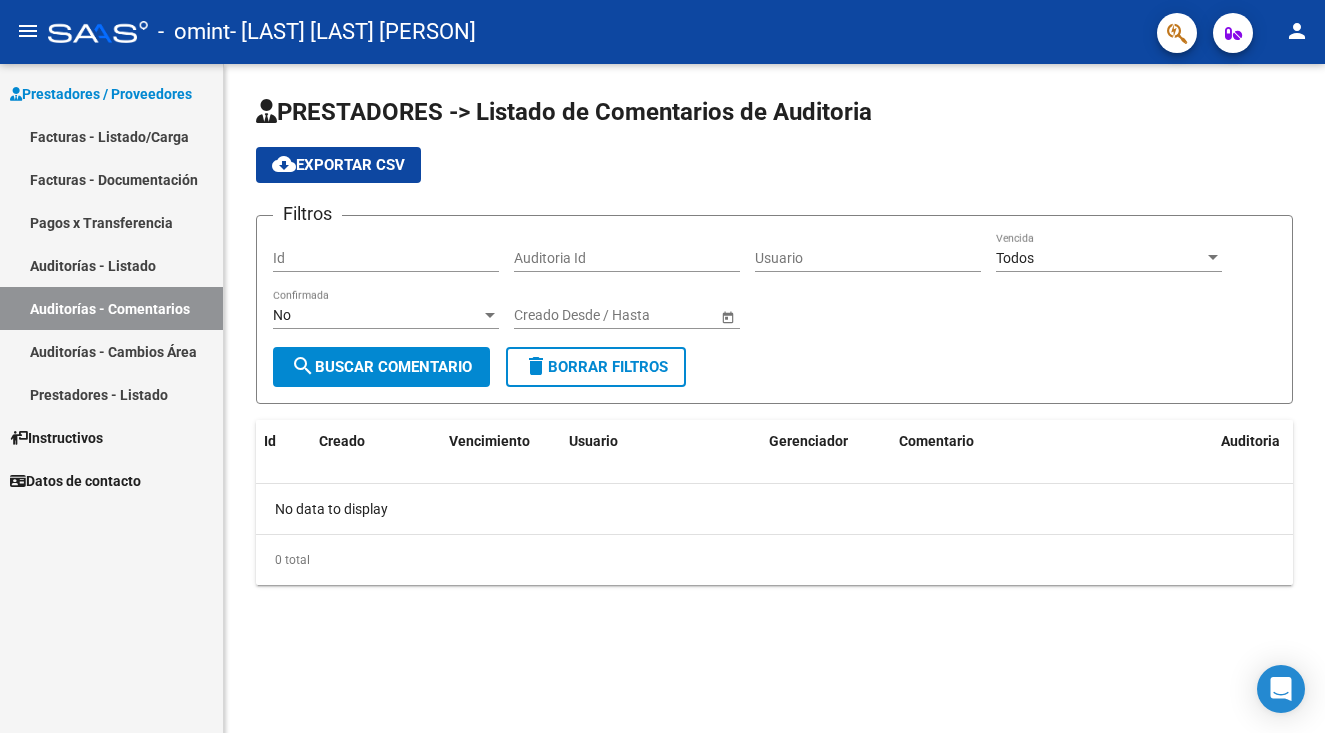 click on "Auditorías - Cambios Área" at bounding box center [111, 351] 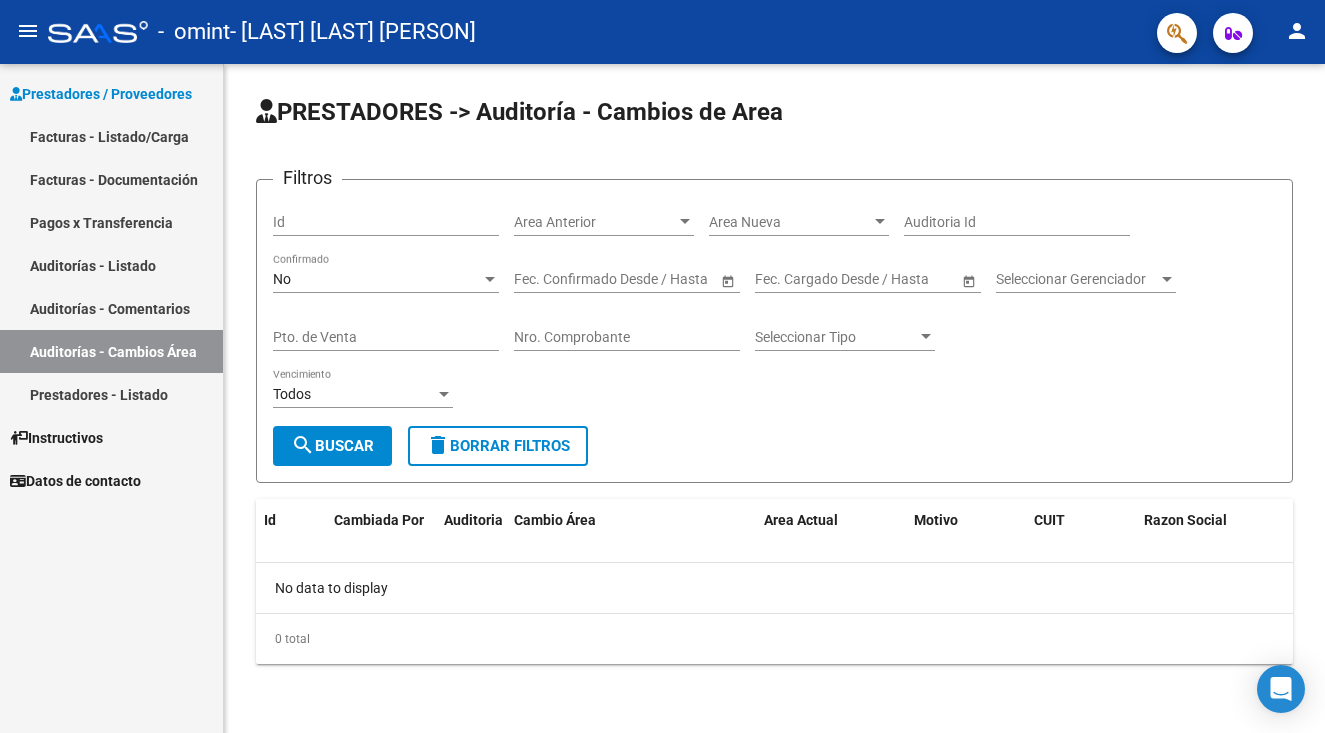 click on "Facturas - Listado/Carga" at bounding box center (111, 136) 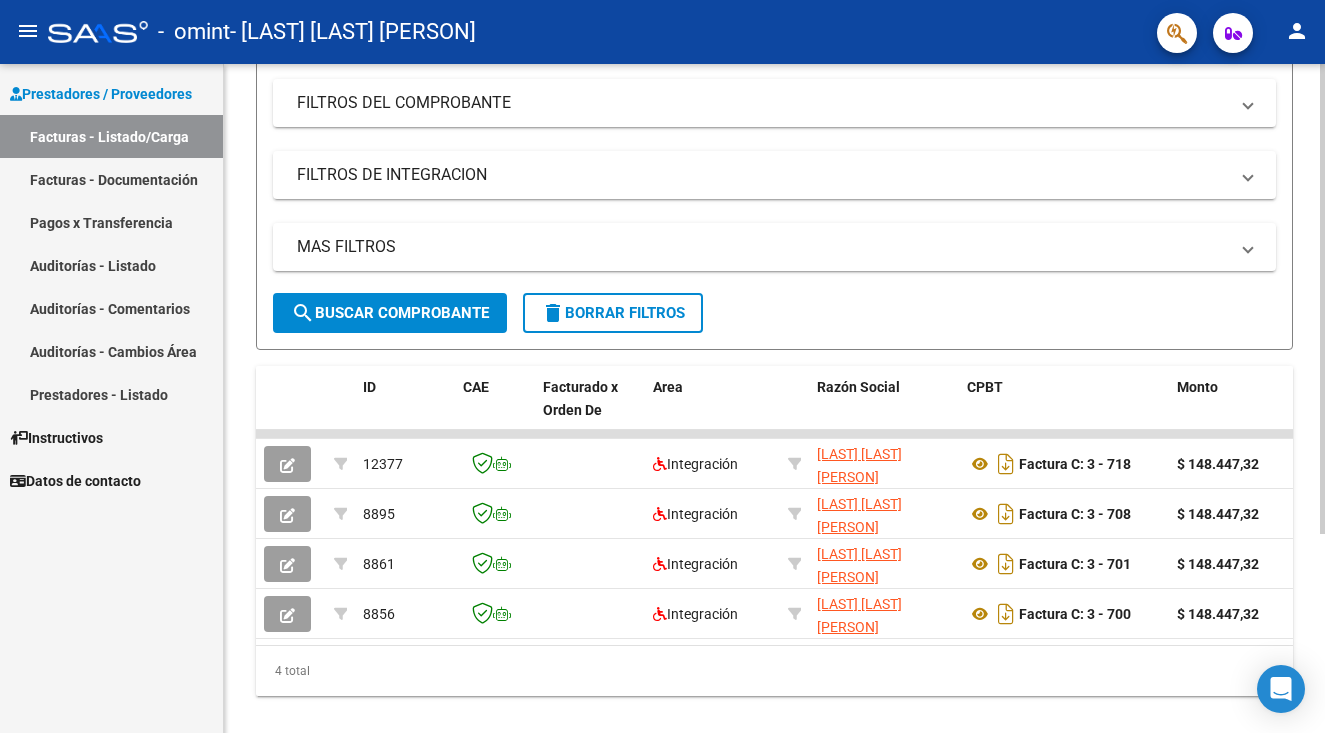 scroll, scrollTop: 257, scrollLeft: 0, axis: vertical 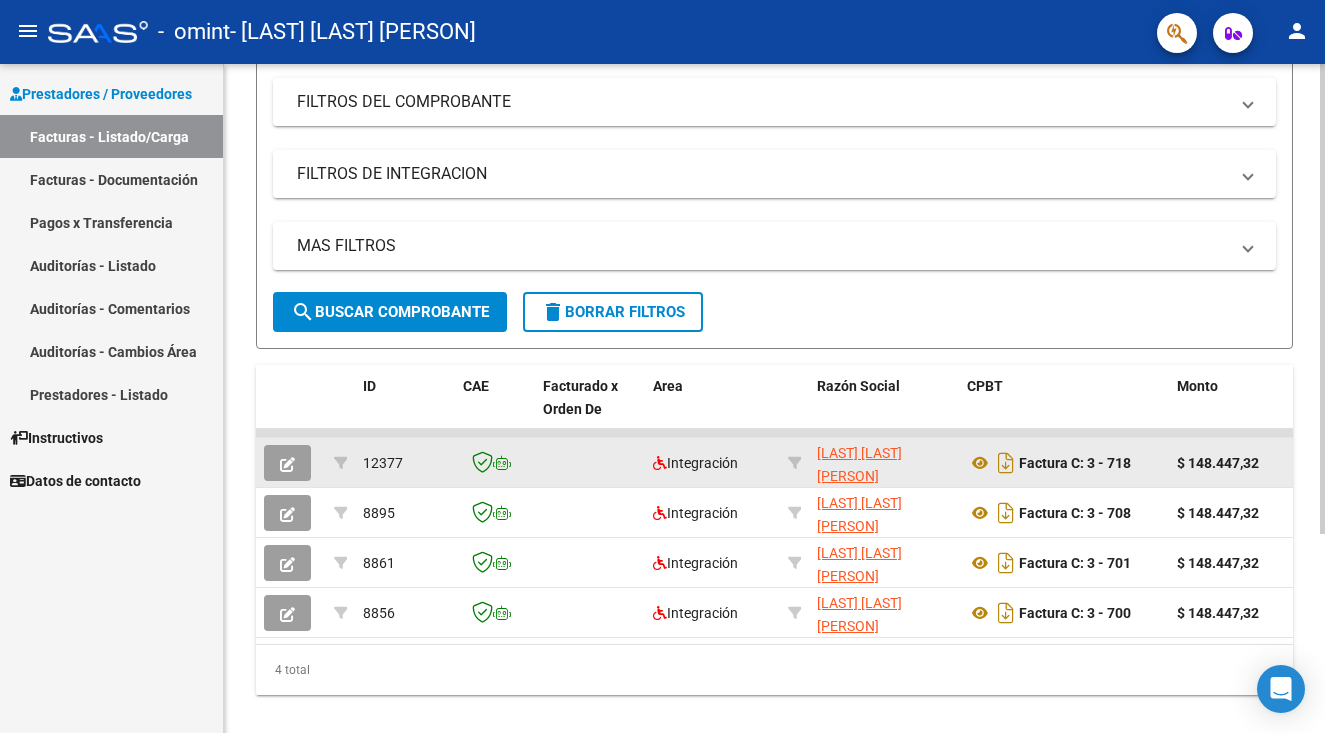 click on "12377" 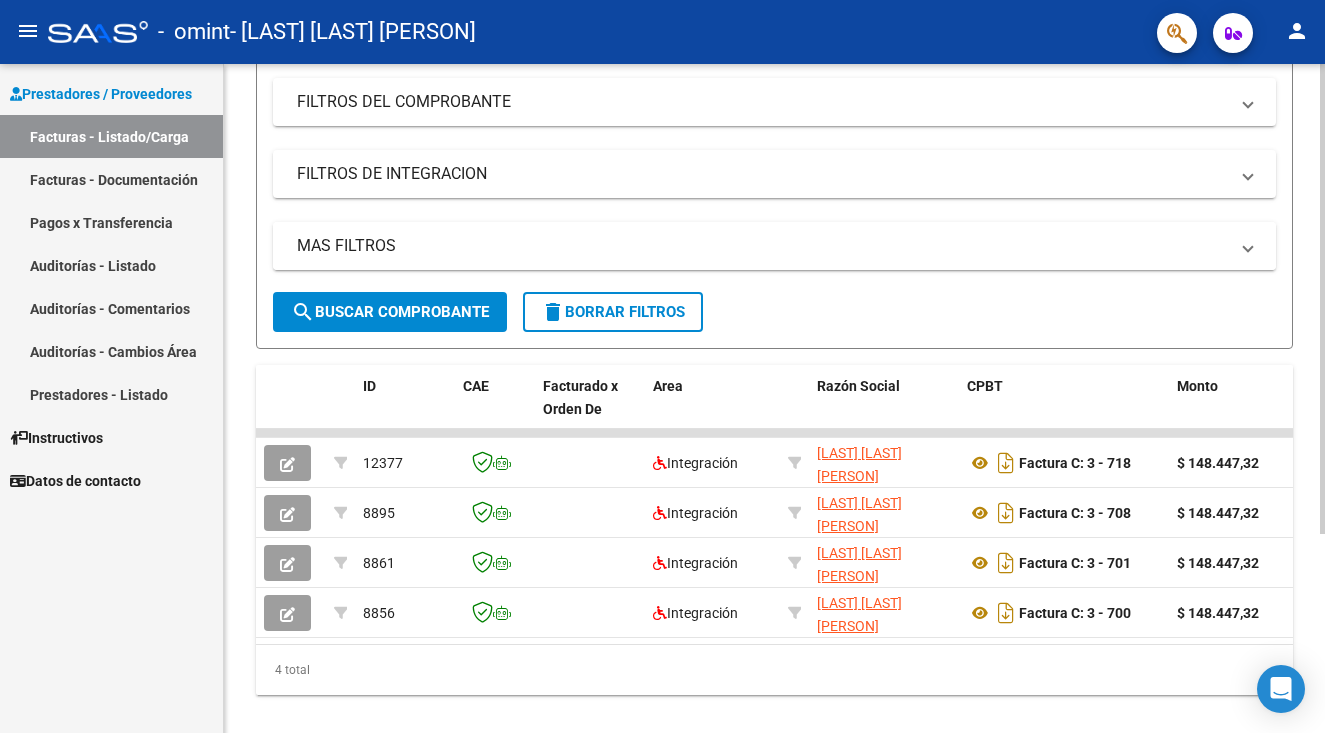 scroll, scrollTop: 0, scrollLeft: 0, axis: both 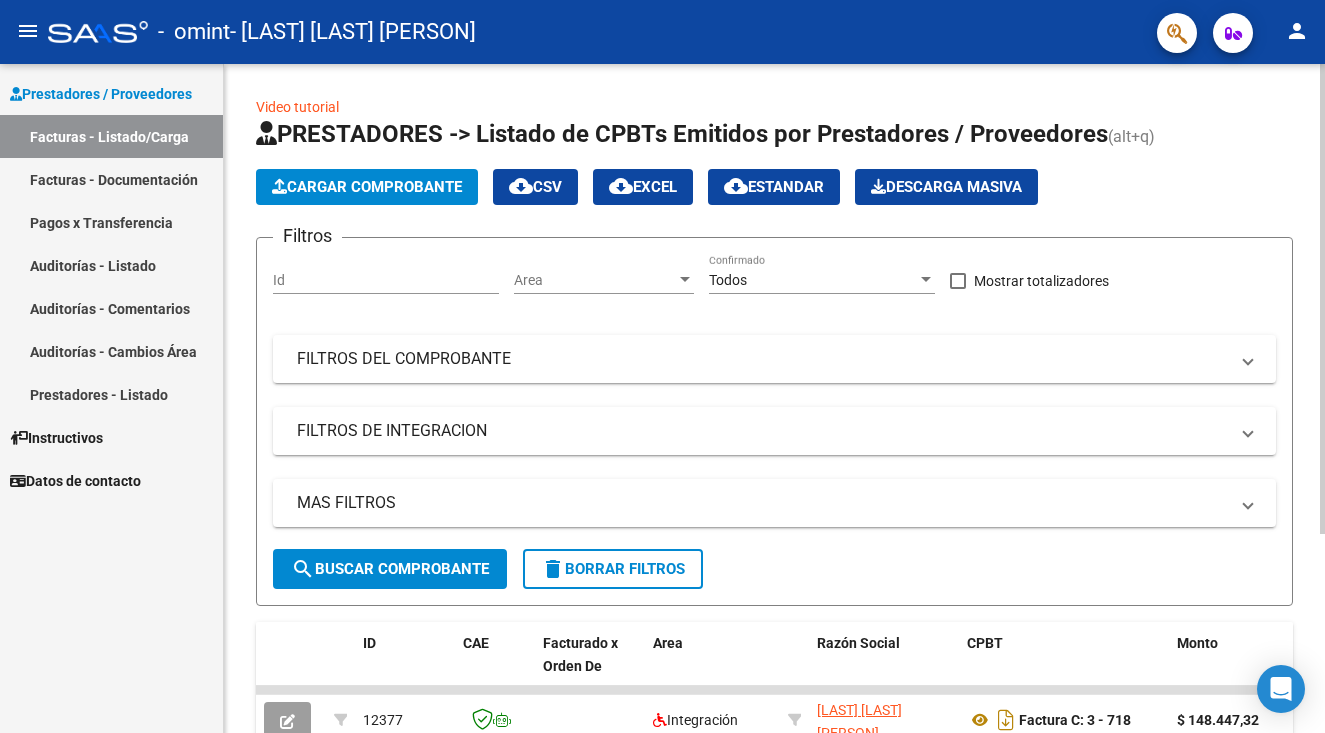 click on "Cargar Comprobante" 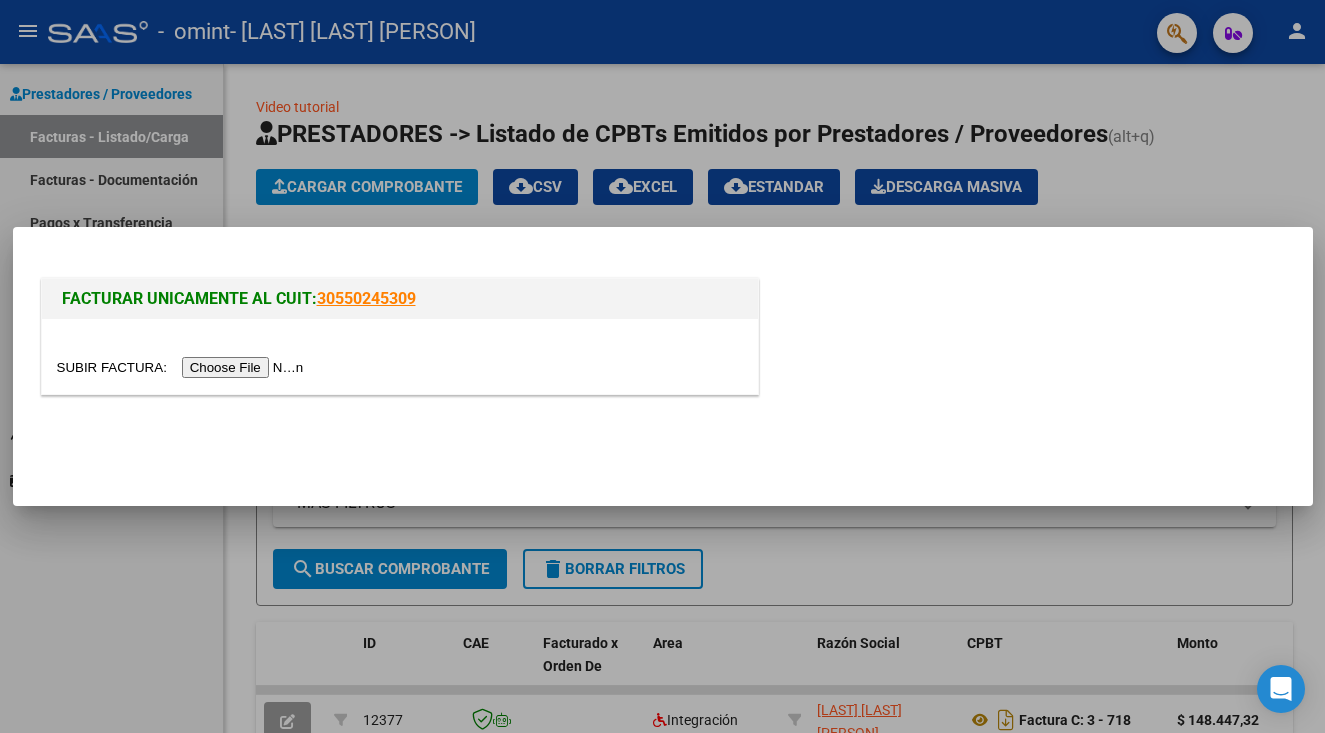 click at bounding box center (183, 367) 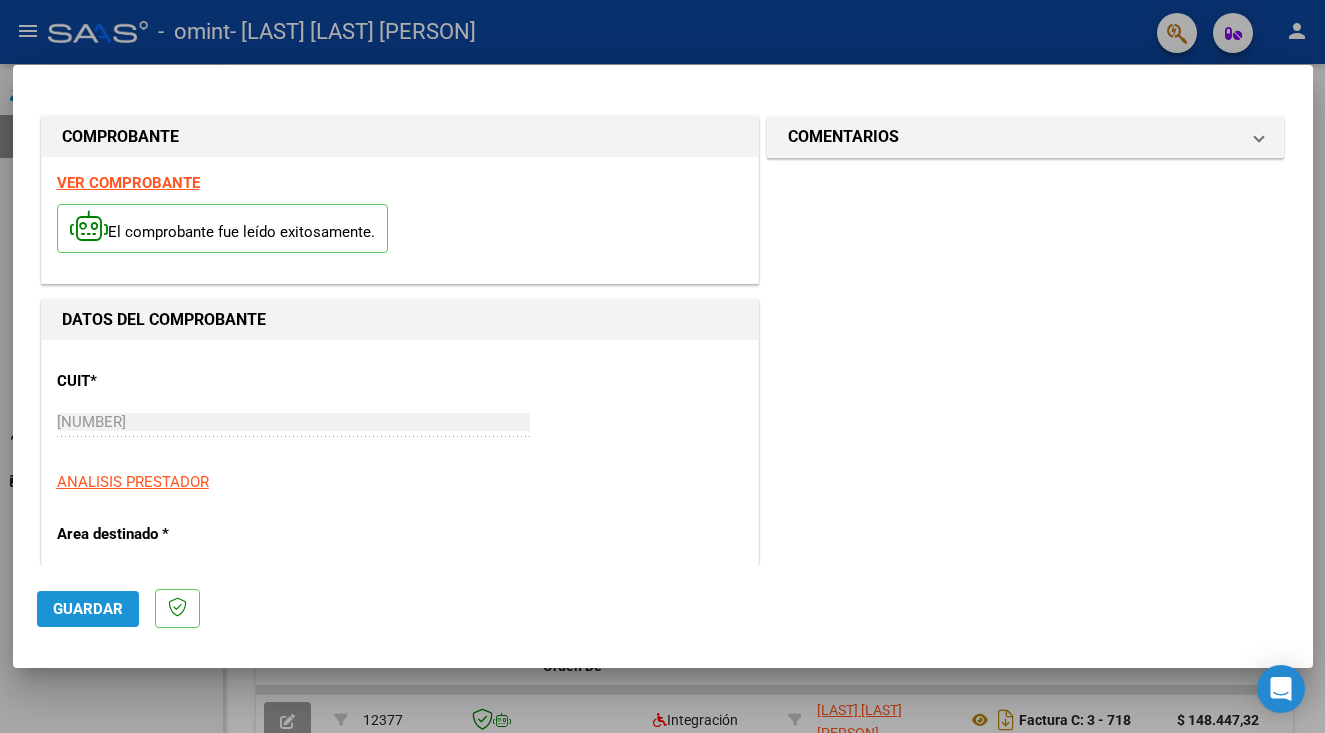 click on "Guardar" 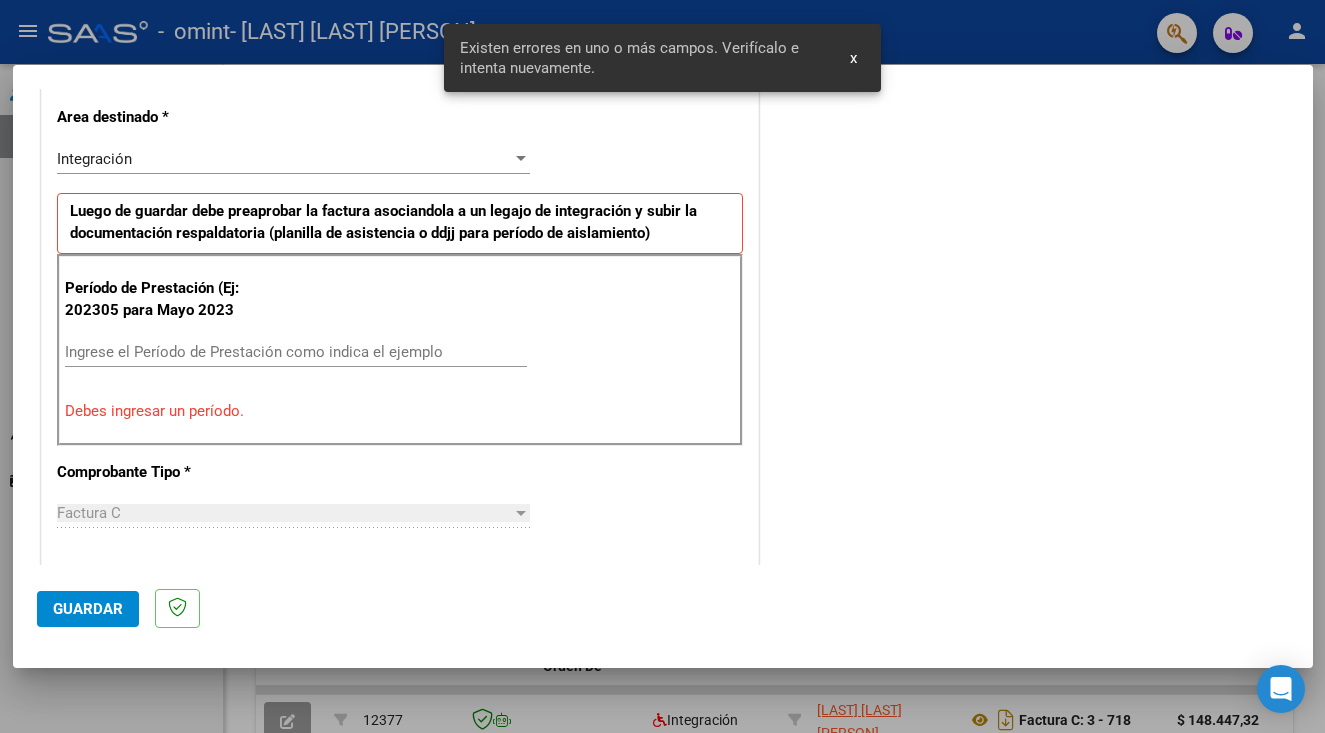 scroll, scrollTop: 418, scrollLeft: 0, axis: vertical 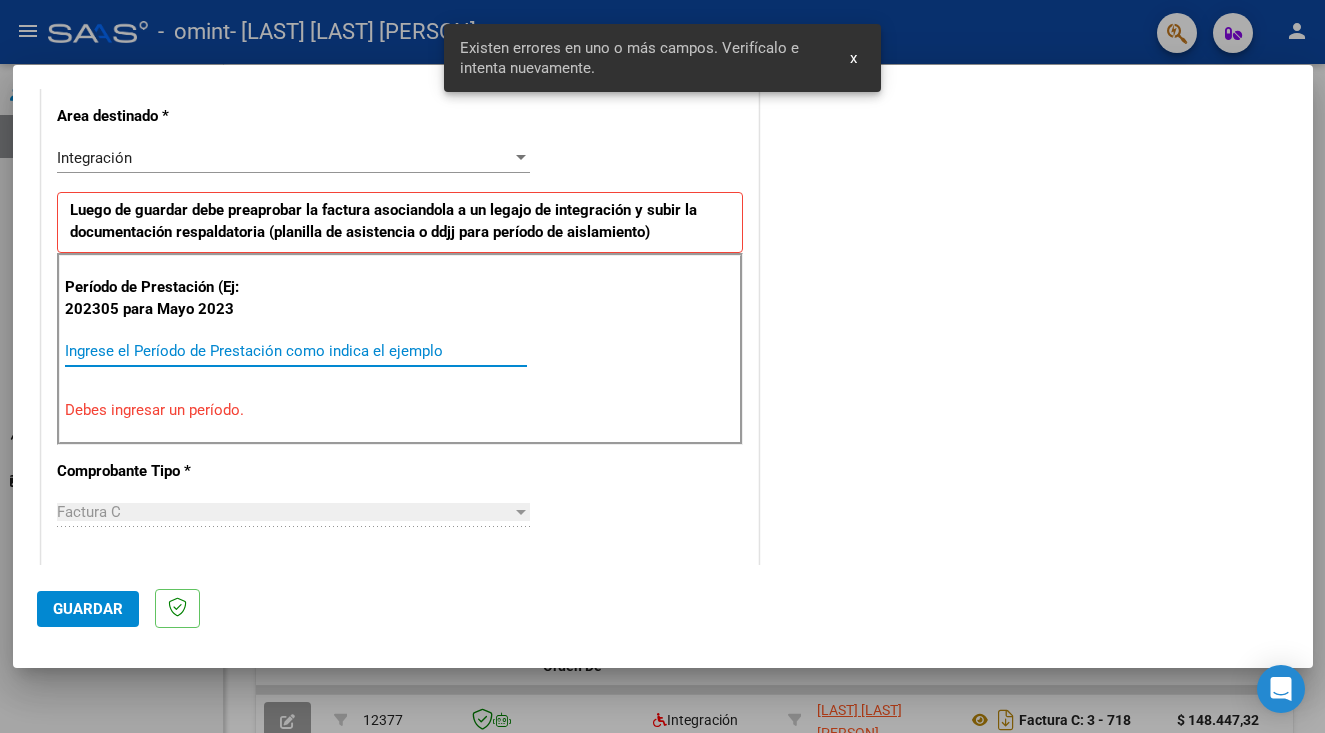 click on "Ingrese el Período de Prestación como indica el ejemplo" at bounding box center (296, 351) 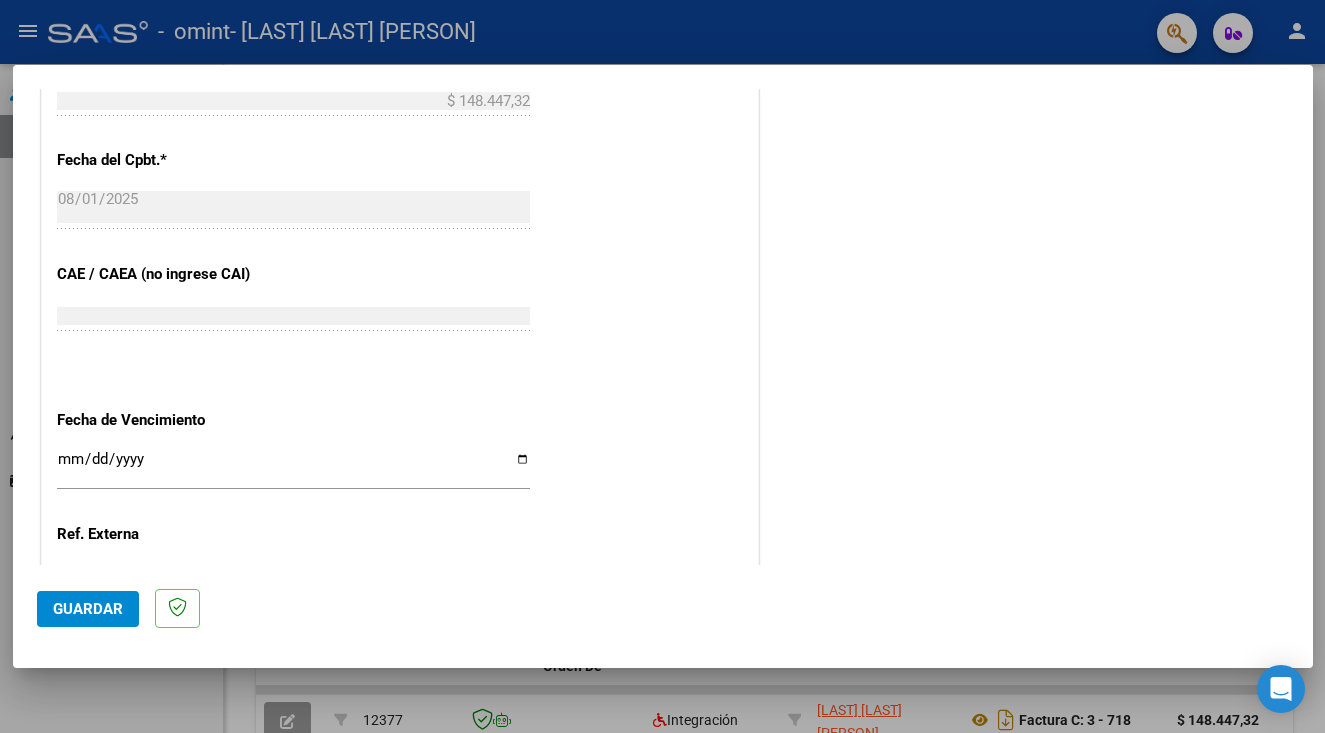 scroll, scrollTop: 1080, scrollLeft: 0, axis: vertical 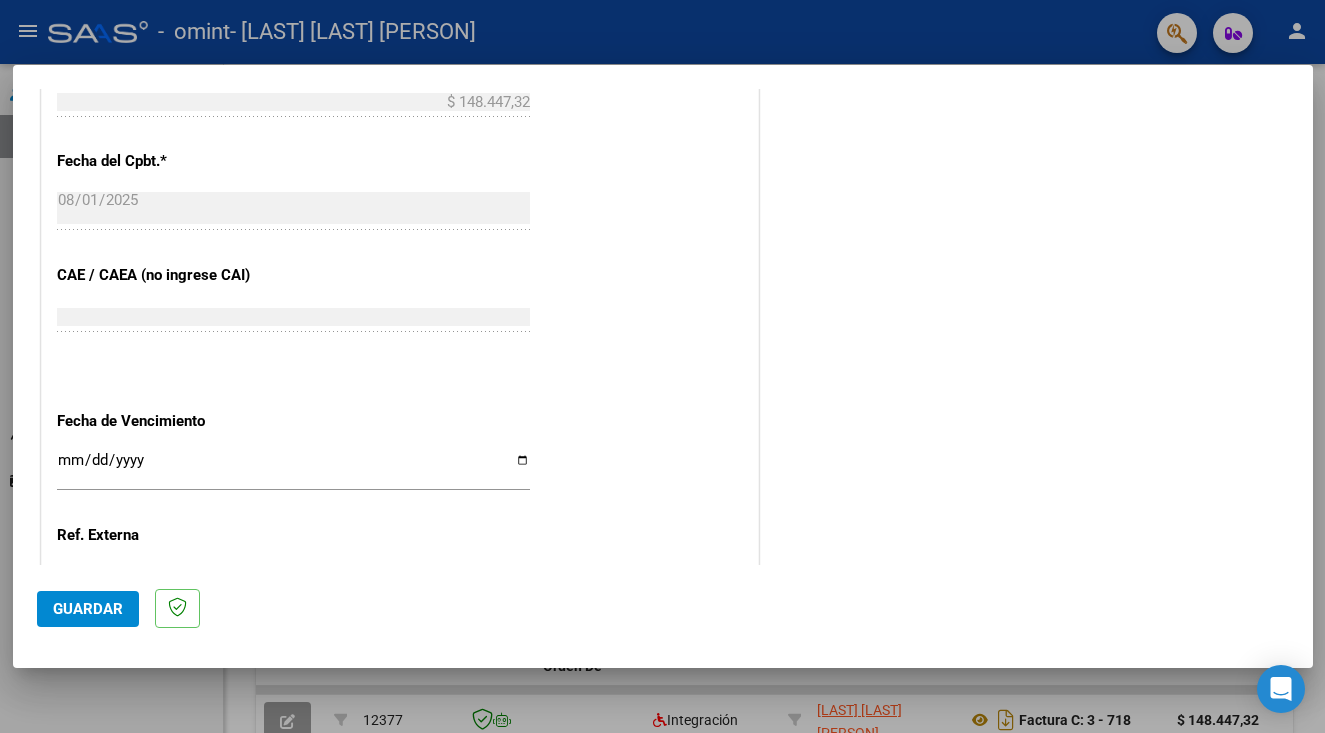 type on "202507" 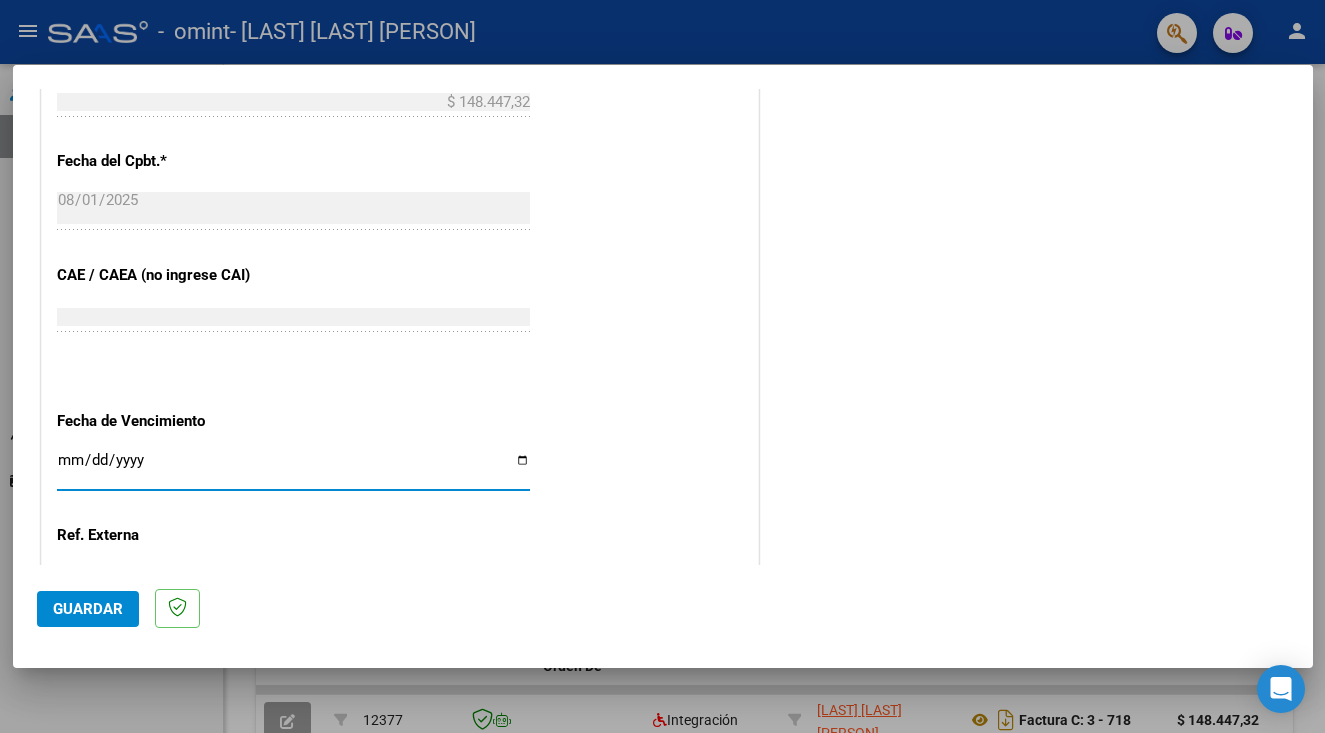 click on "Ingresar la fecha" at bounding box center (293, 468) 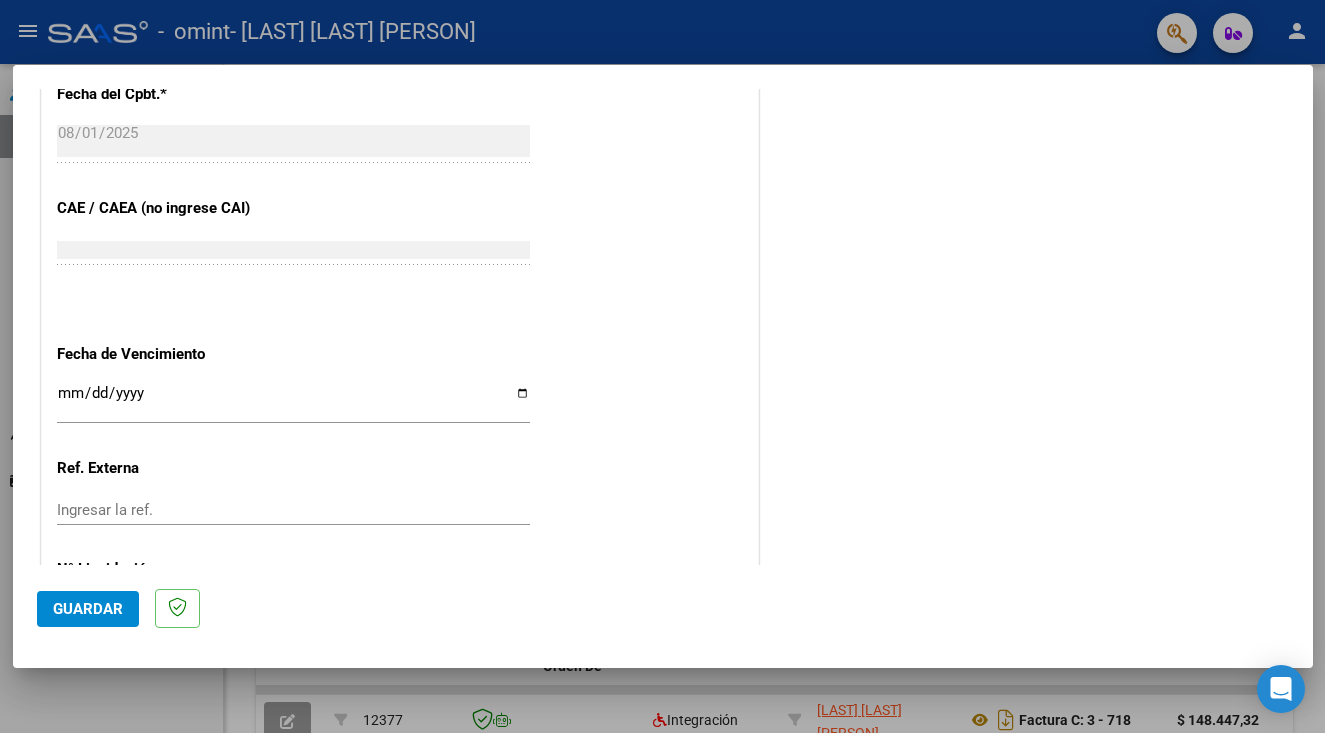 scroll, scrollTop: 1169, scrollLeft: 0, axis: vertical 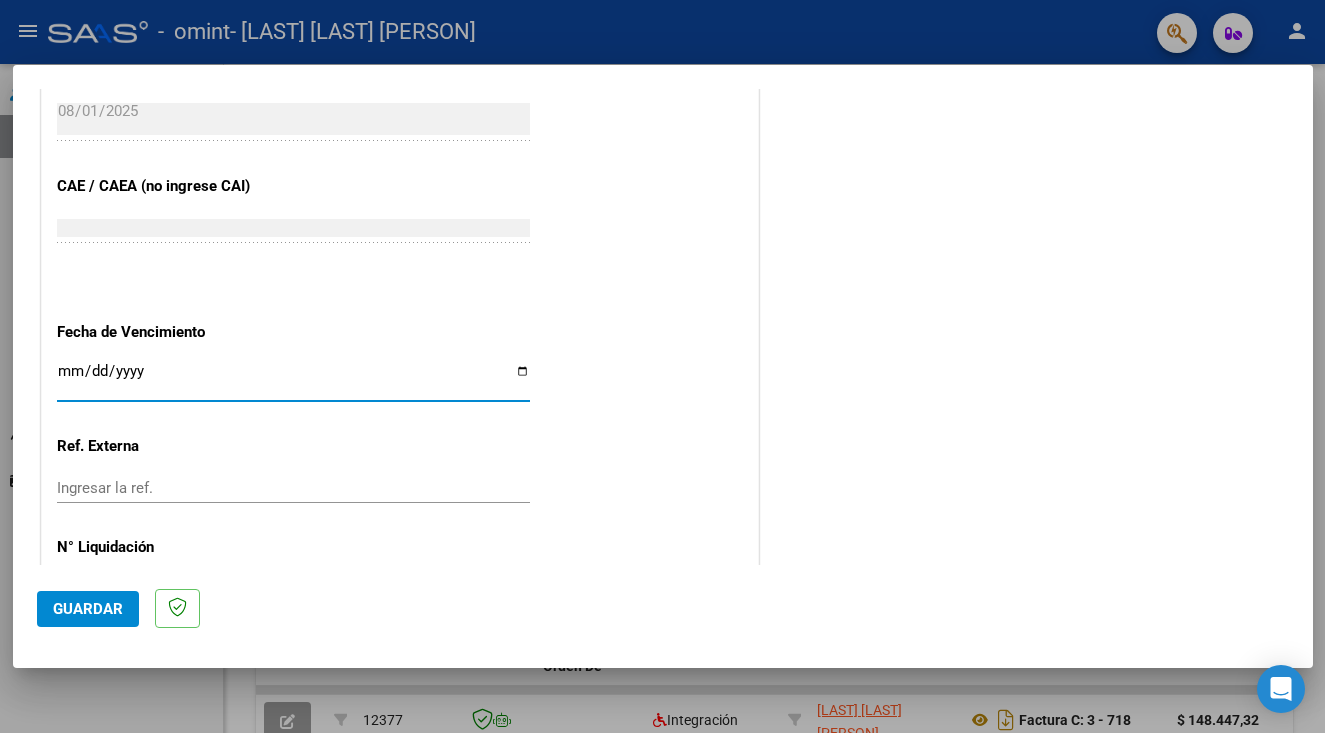 click on "Ingresar la fecha" at bounding box center [293, 379] 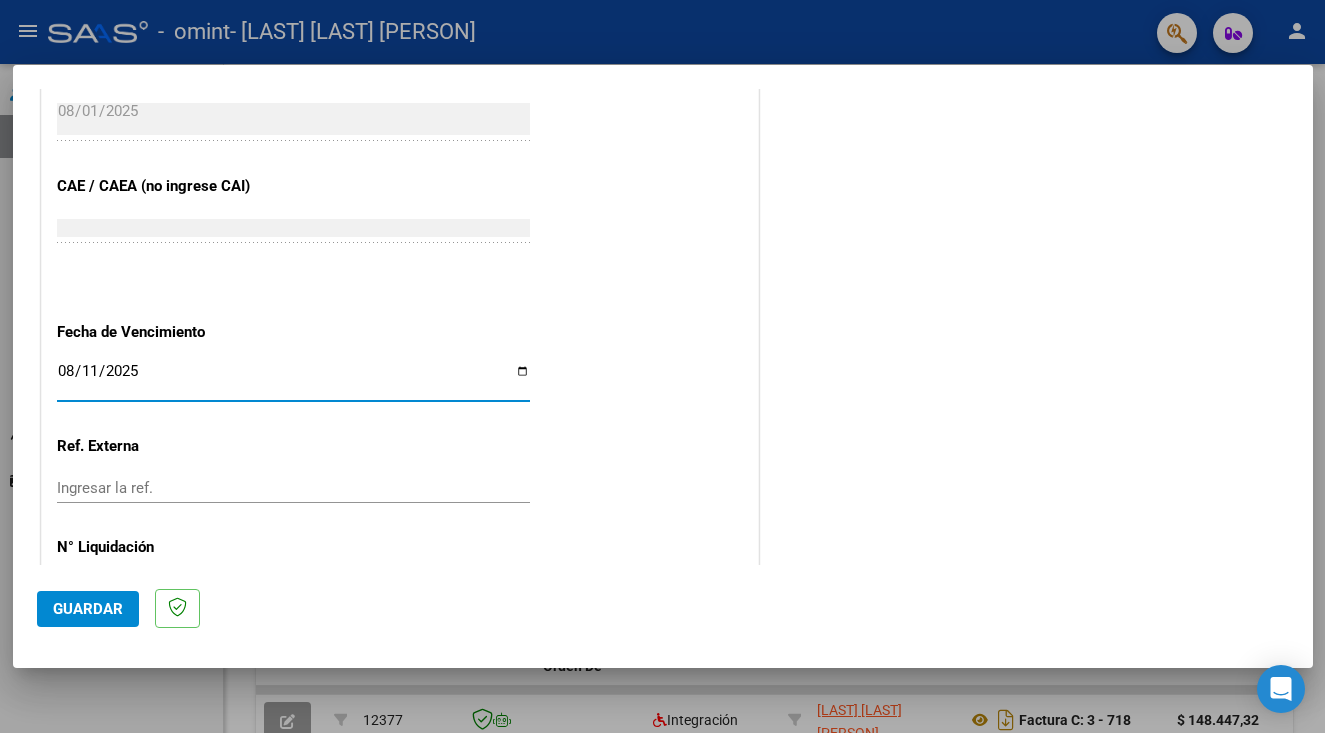 click on "2025-08-11" at bounding box center [293, 379] 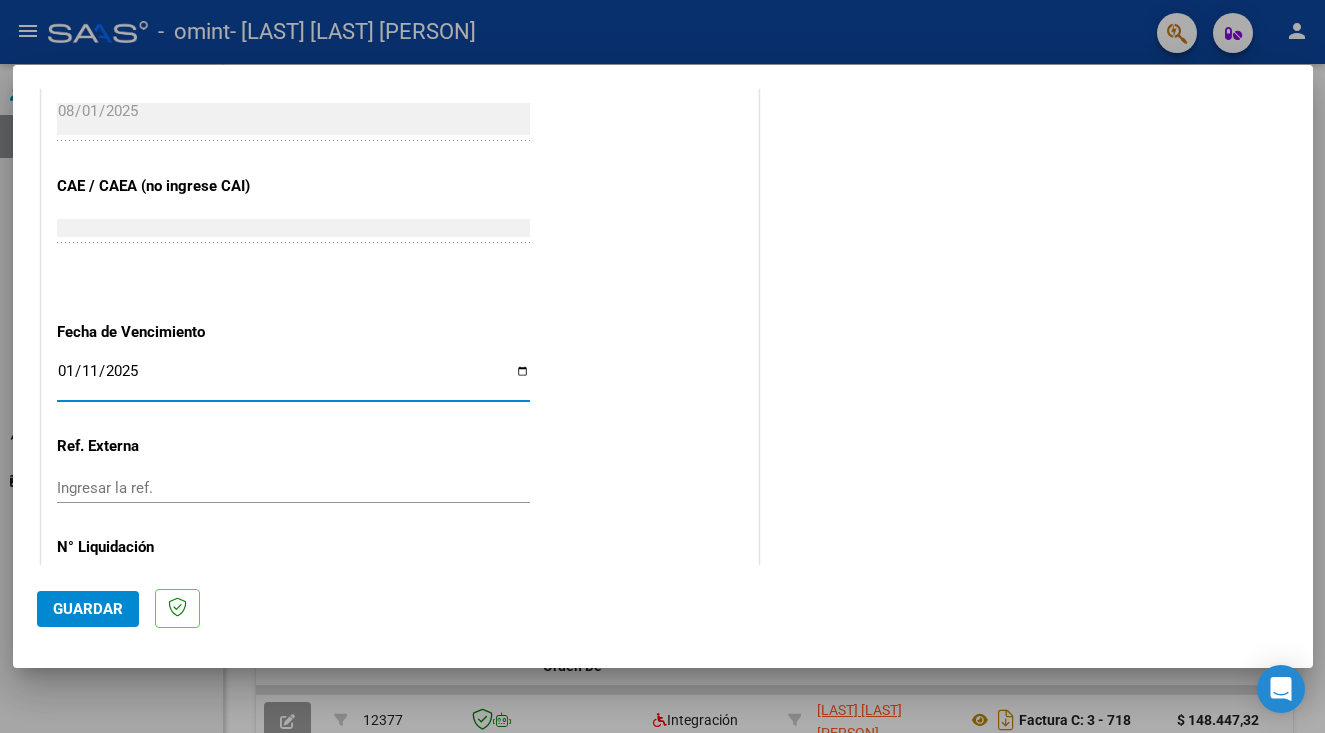 type on "2025-11-11" 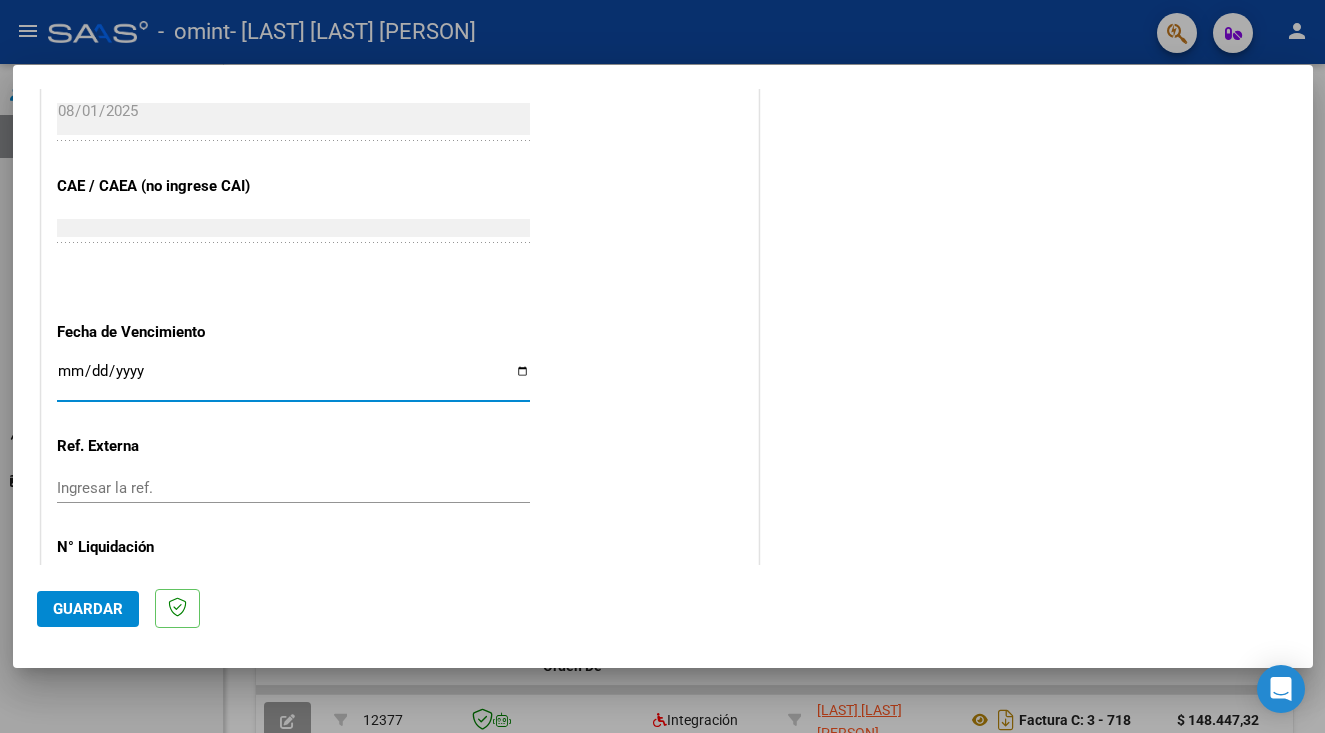 type on "2025-11-08" 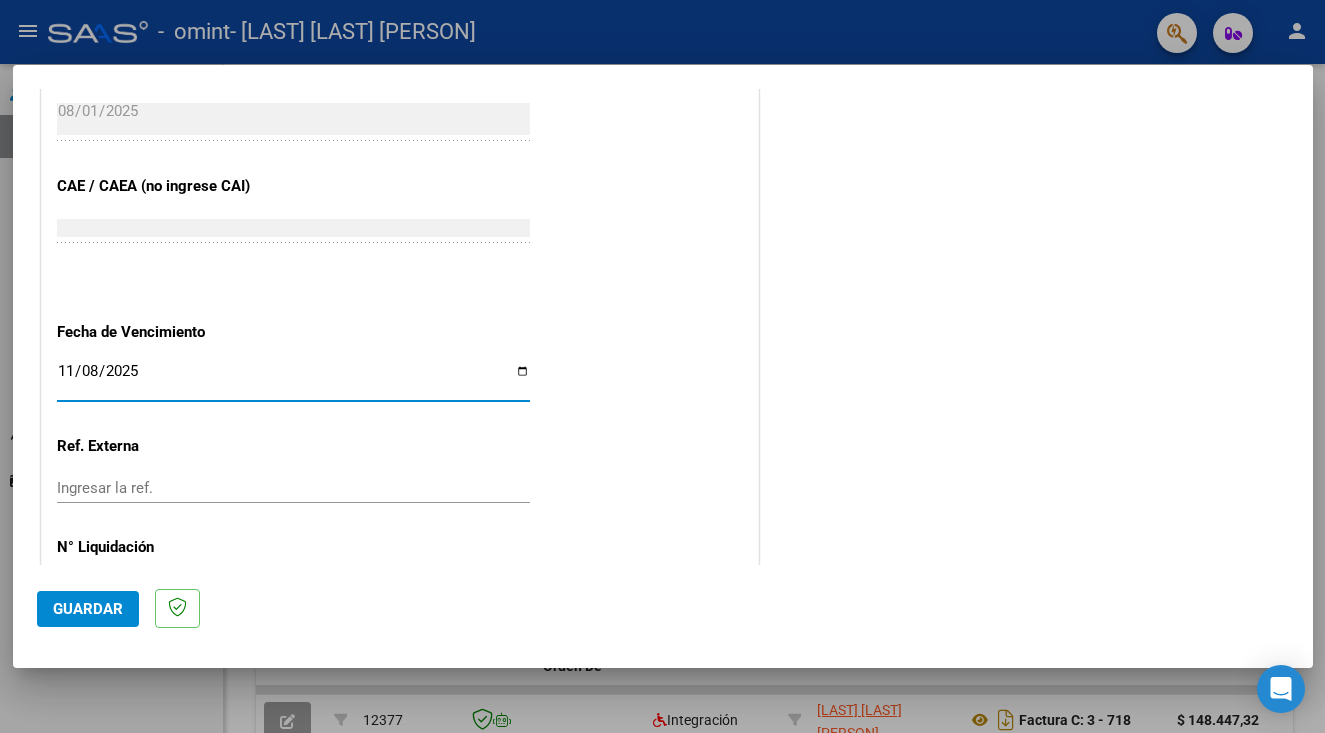 scroll, scrollTop: 1242, scrollLeft: 0, axis: vertical 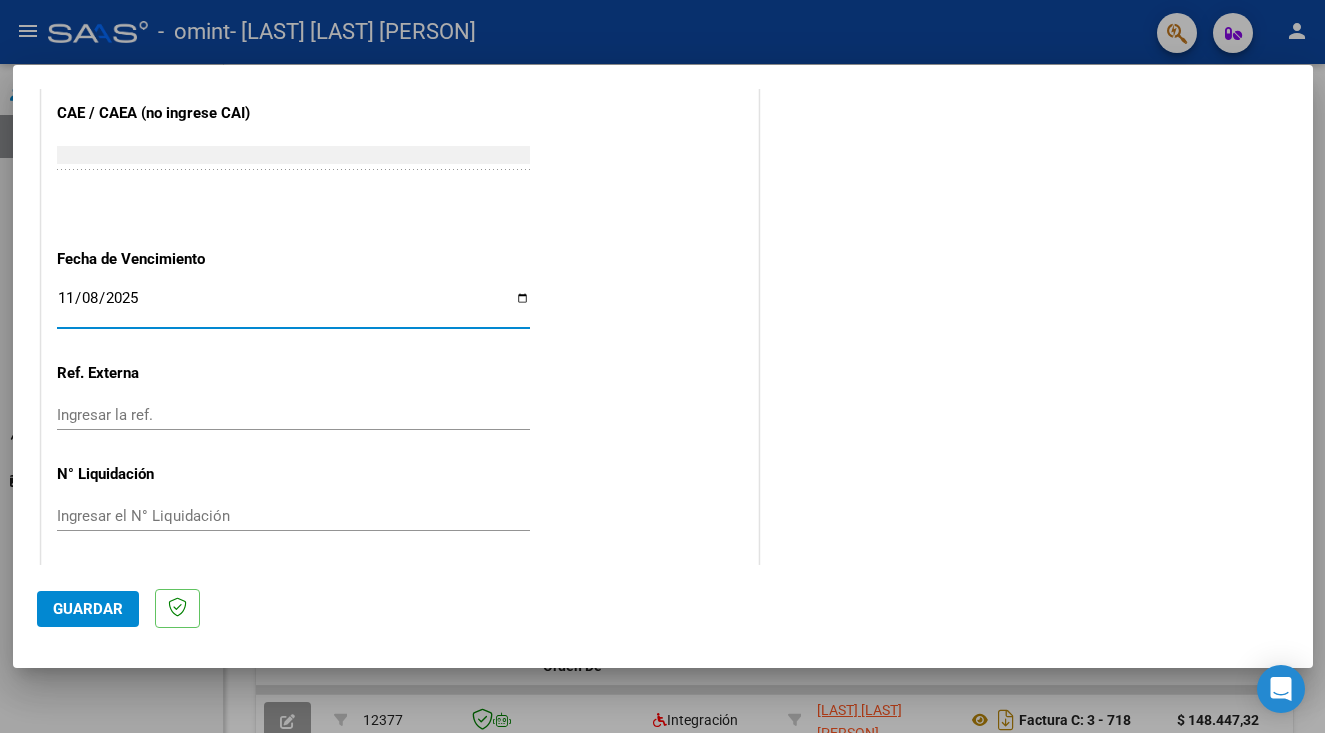 click on "Guardar" 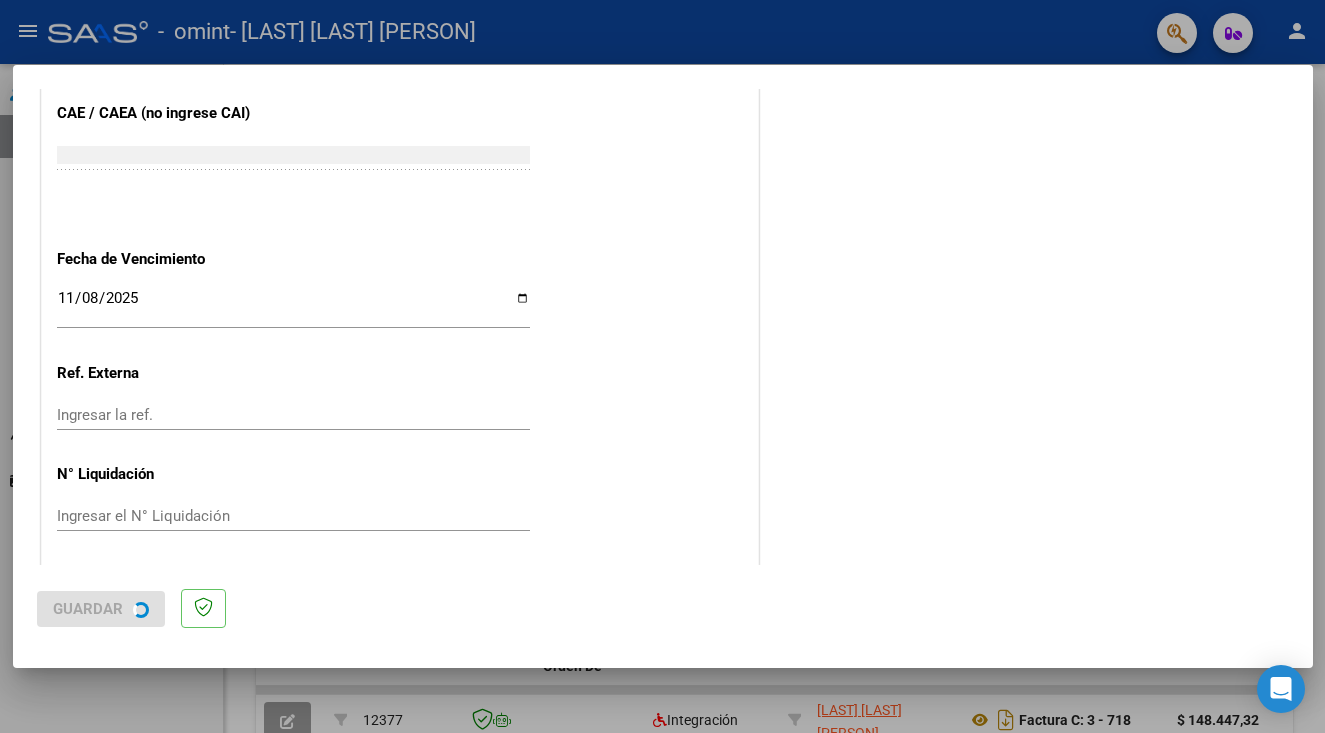 scroll, scrollTop: 0, scrollLeft: 0, axis: both 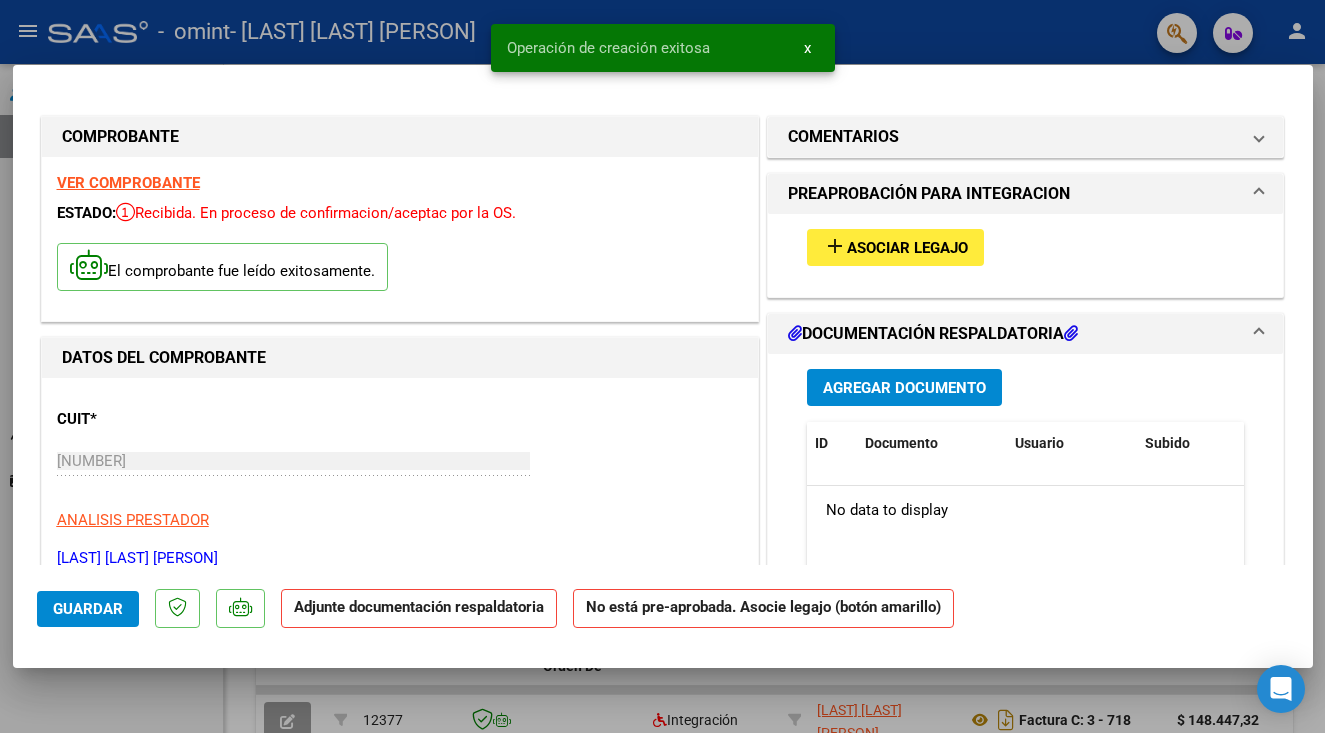 click on "Adjunte documentación respaldatoria" 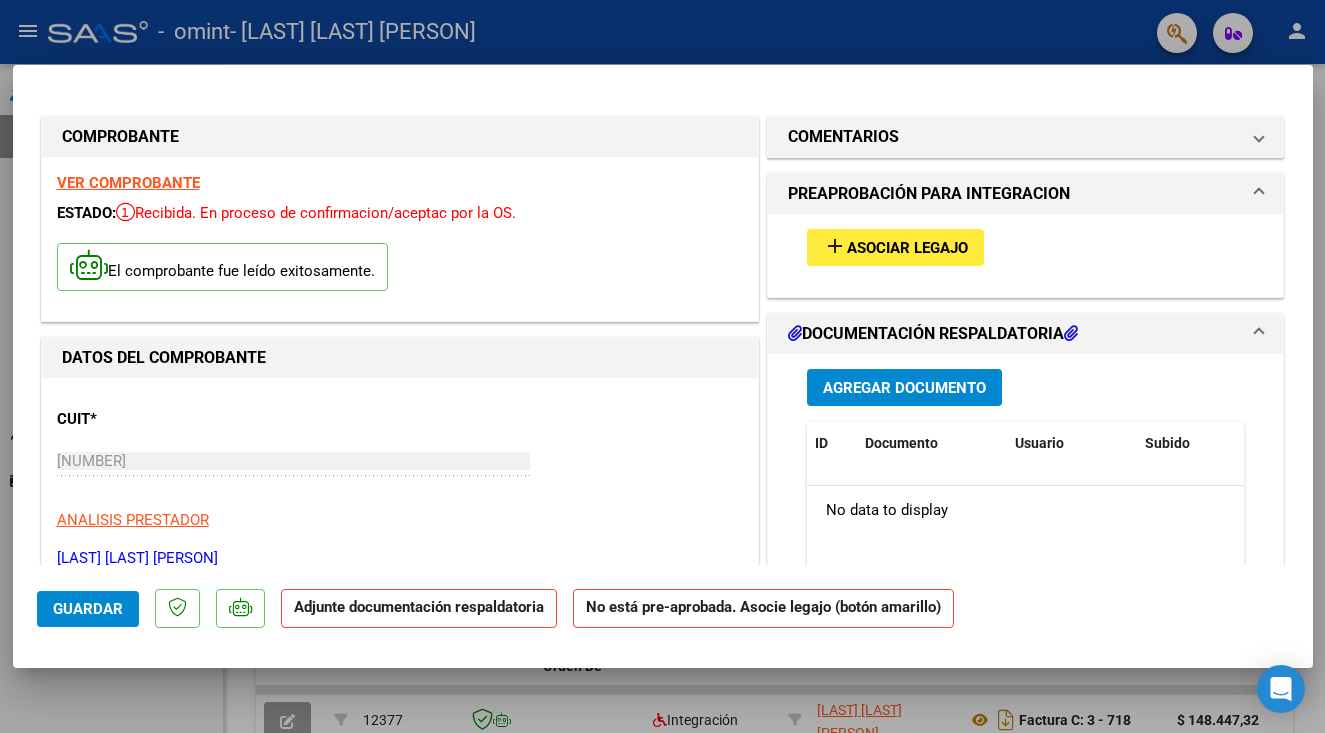 click on "add Asociar Legajo" at bounding box center (1026, 247) 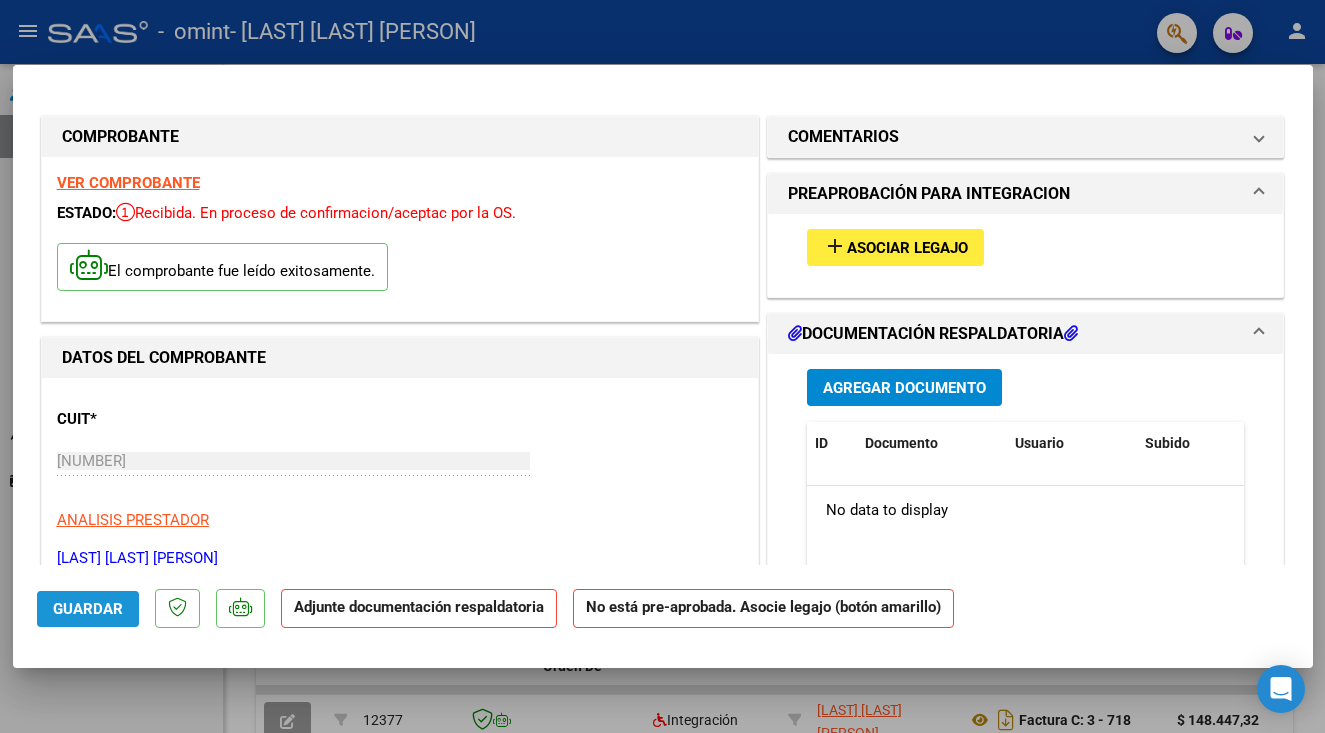 click on "Guardar" 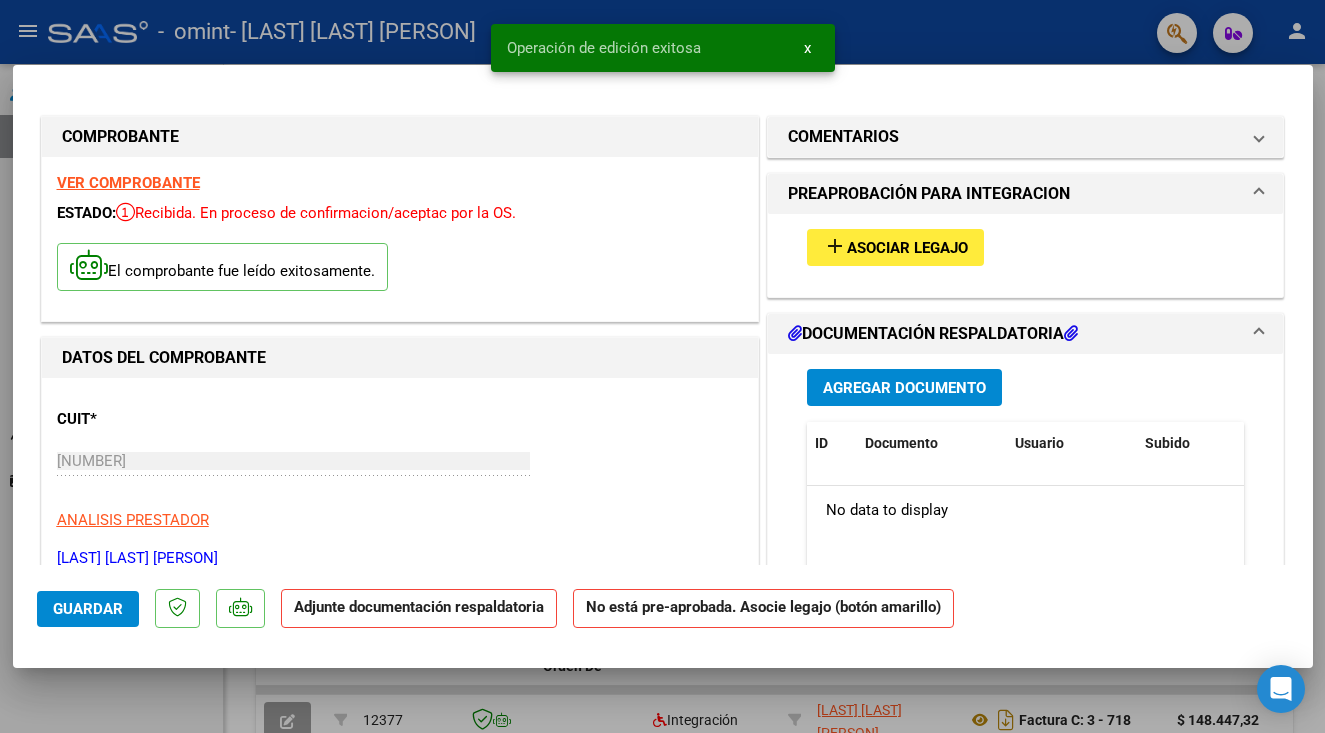 click on "Adjunte documentación respaldatoria" 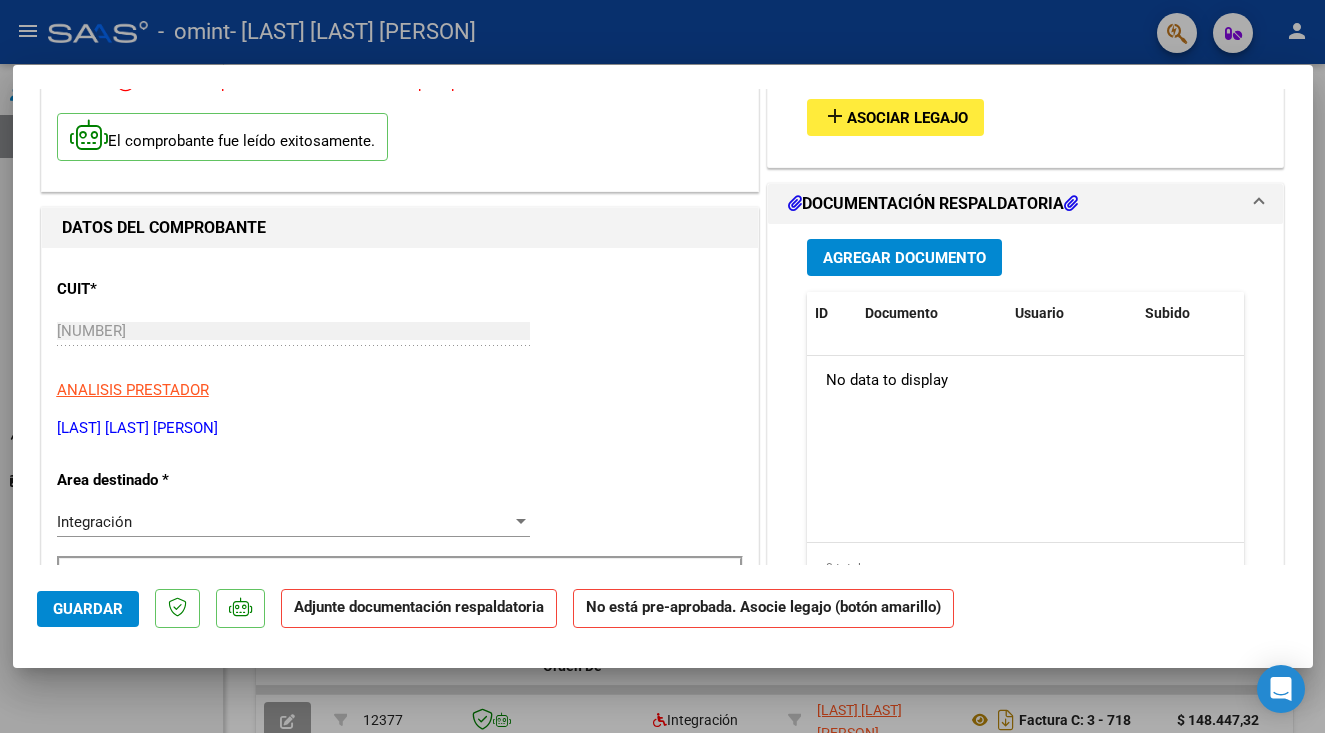 scroll, scrollTop: 0, scrollLeft: 0, axis: both 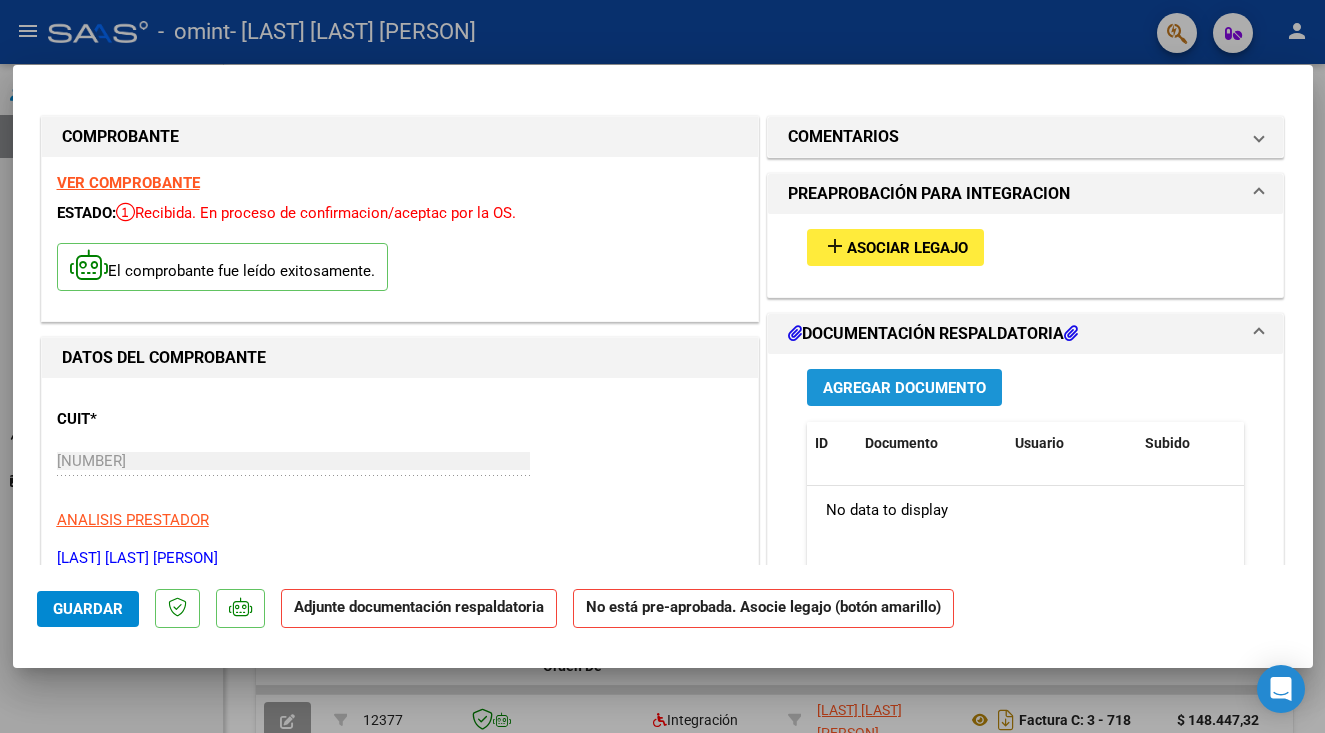 click on "Agregar Documento" at bounding box center [904, 388] 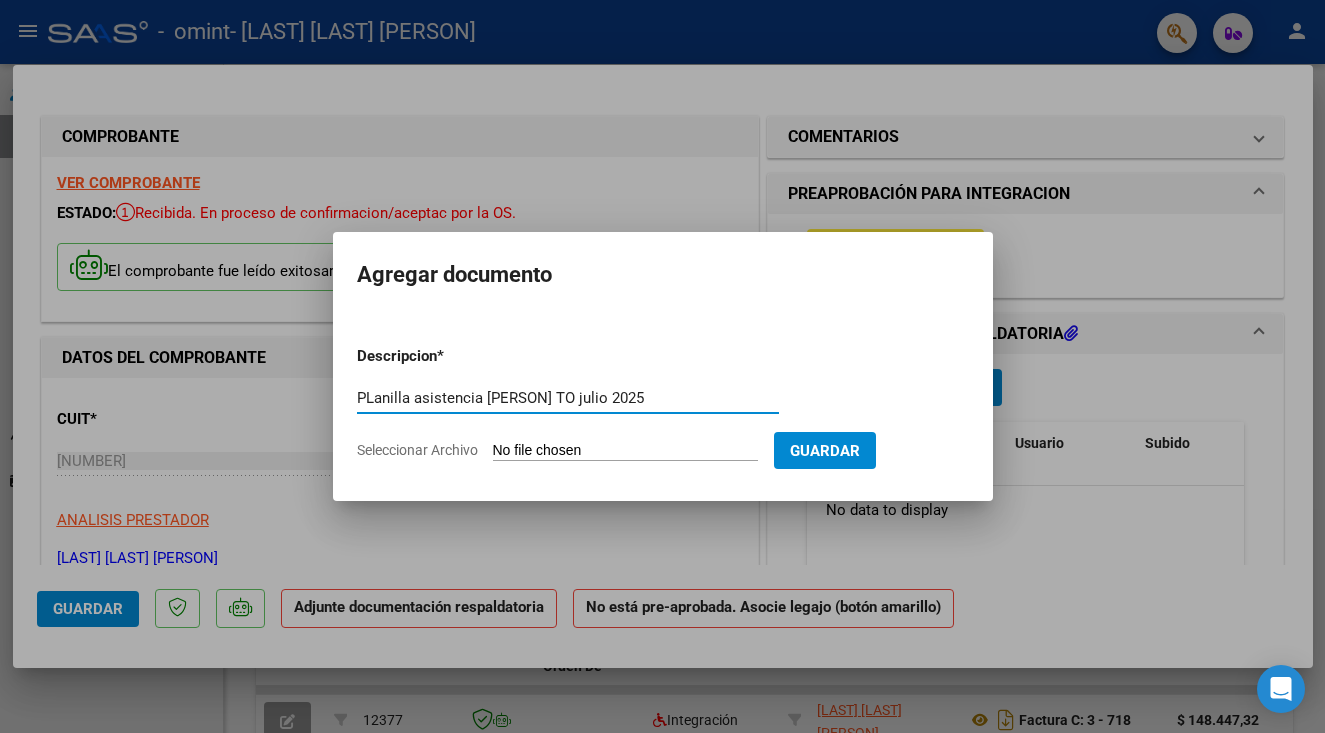 type on "PLanilla asistencia [PERSON] TO julio 2025" 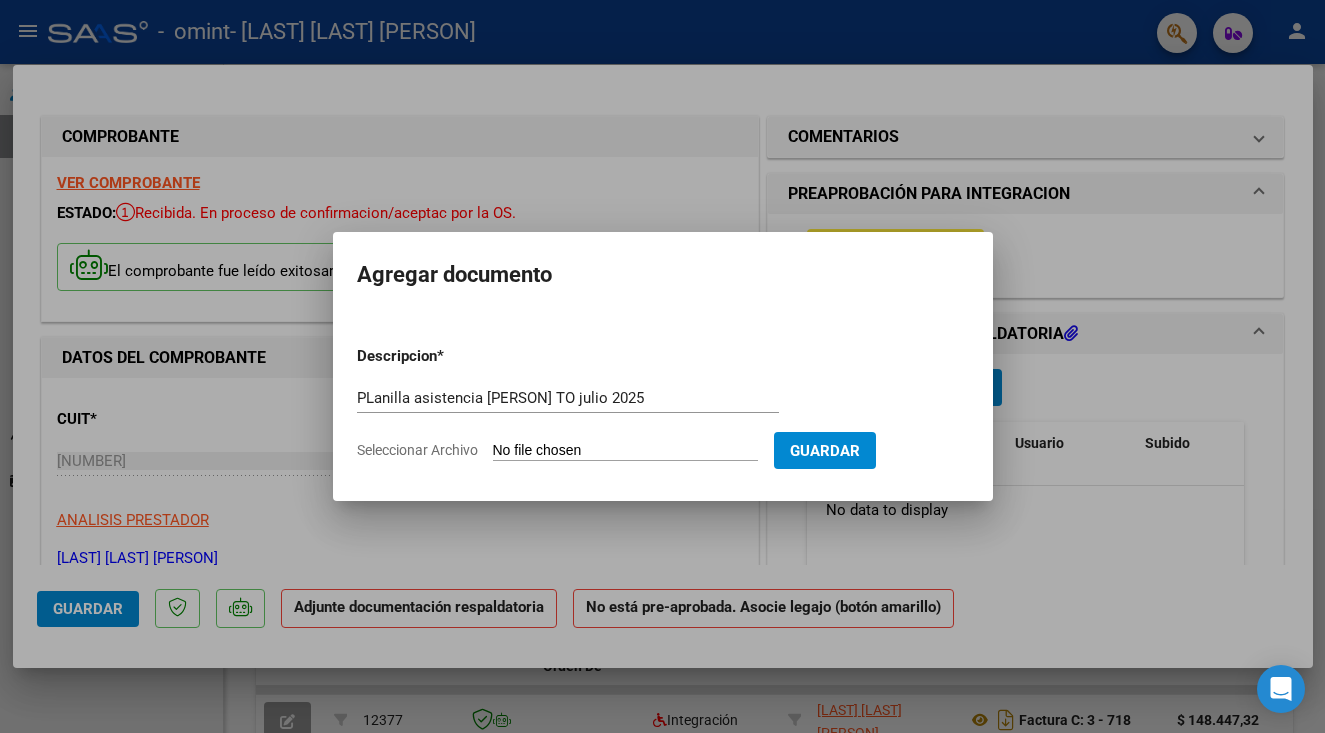 type on "C:\fakepath\asuistencia julio [LAST] [PERSON] 2025.pdf" 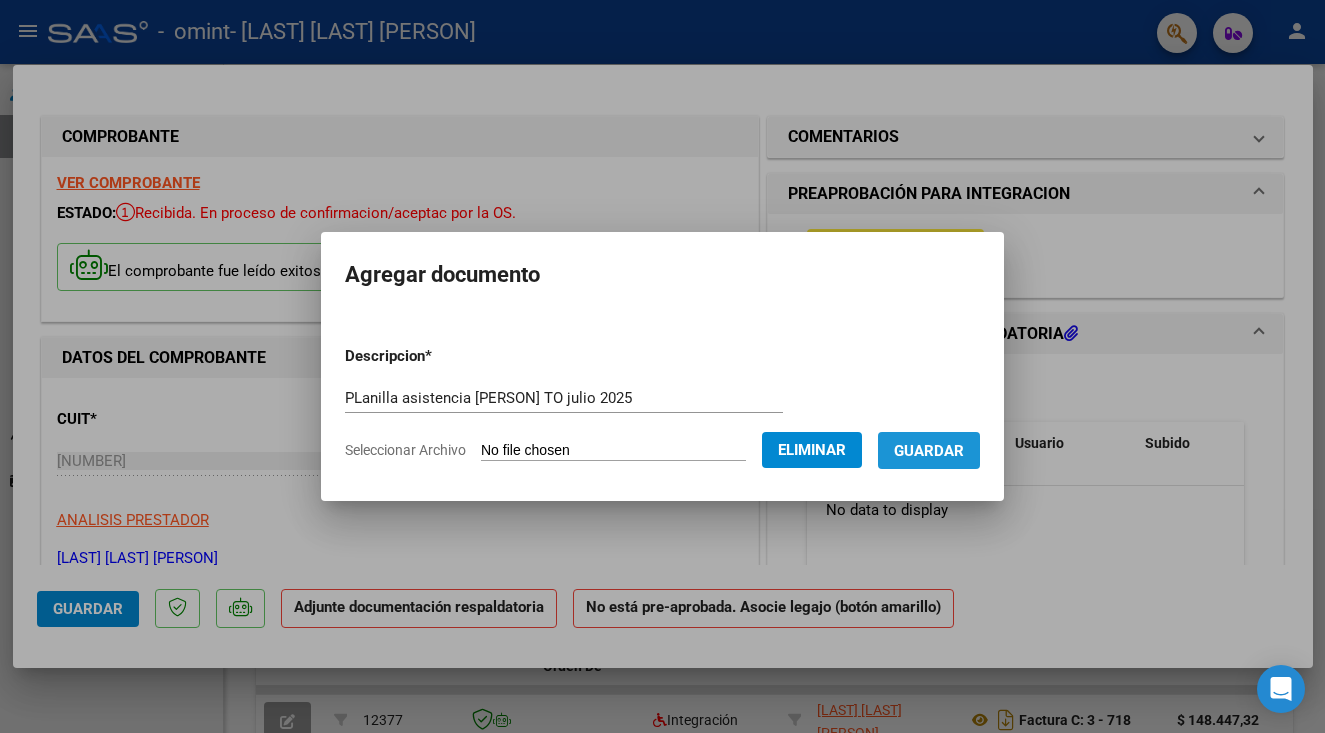 click on "Guardar" at bounding box center (929, 451) 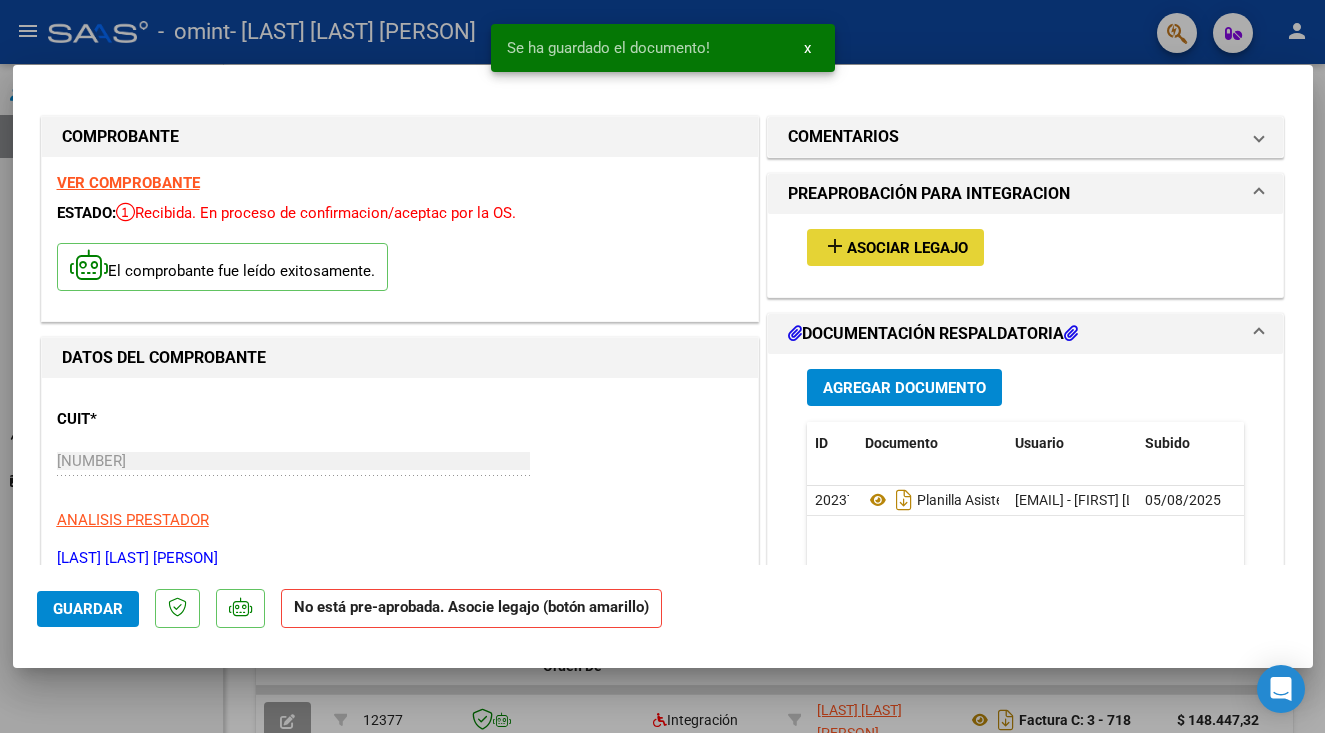 click on "Asociar Legajo" at bounding box center (907, 248) 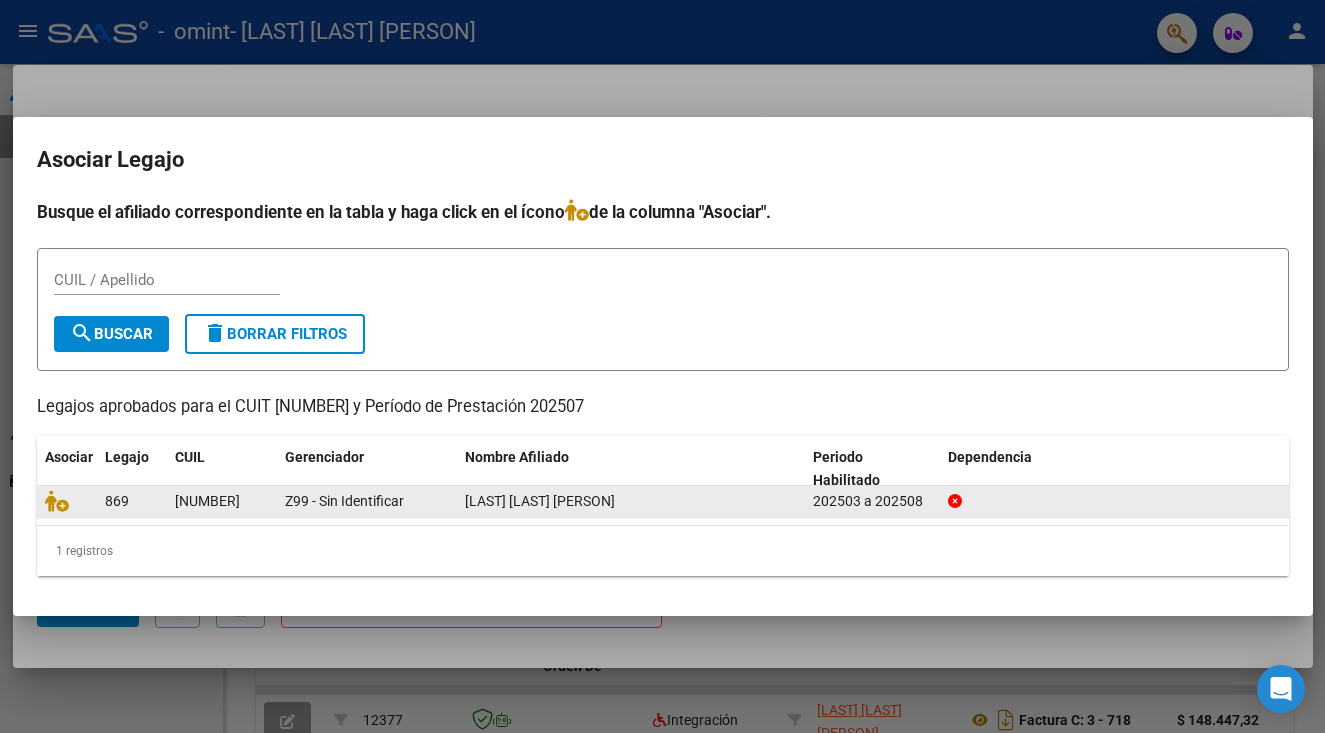 click on "[LAST] [LAST] [PERSON]" 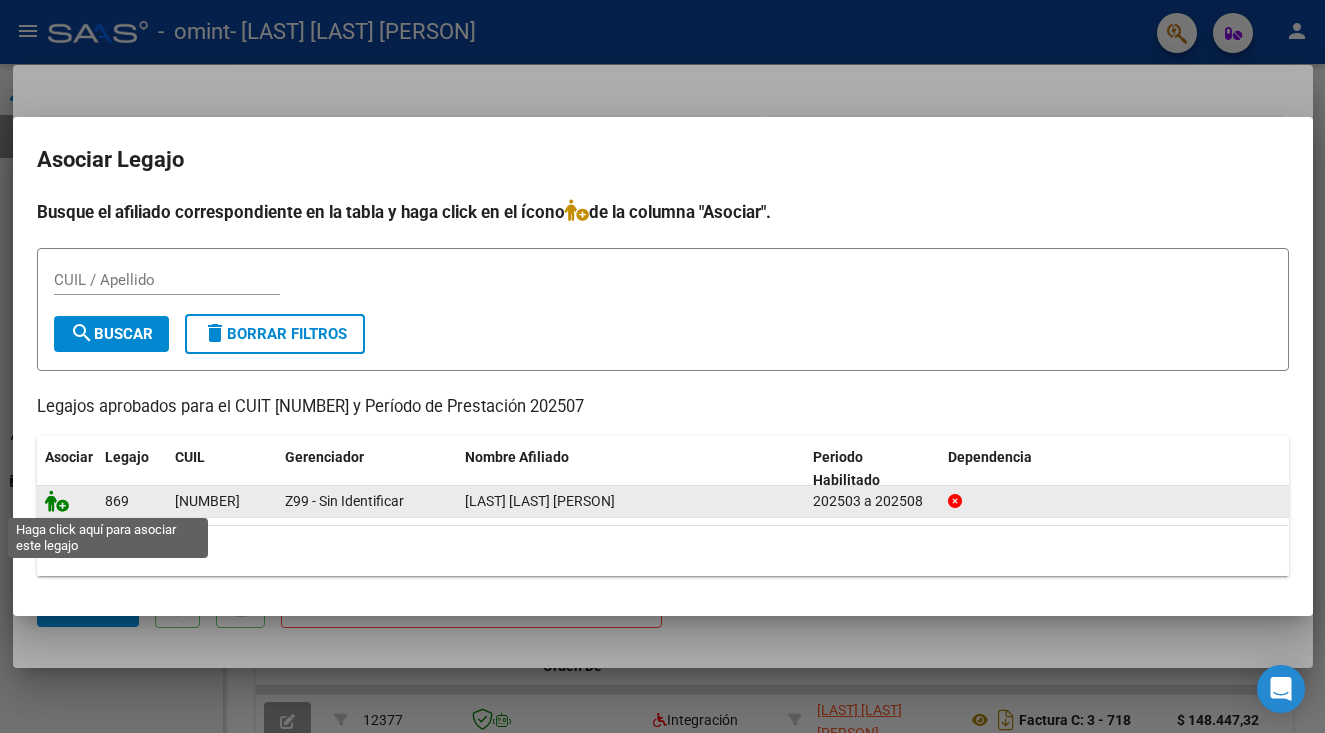 click 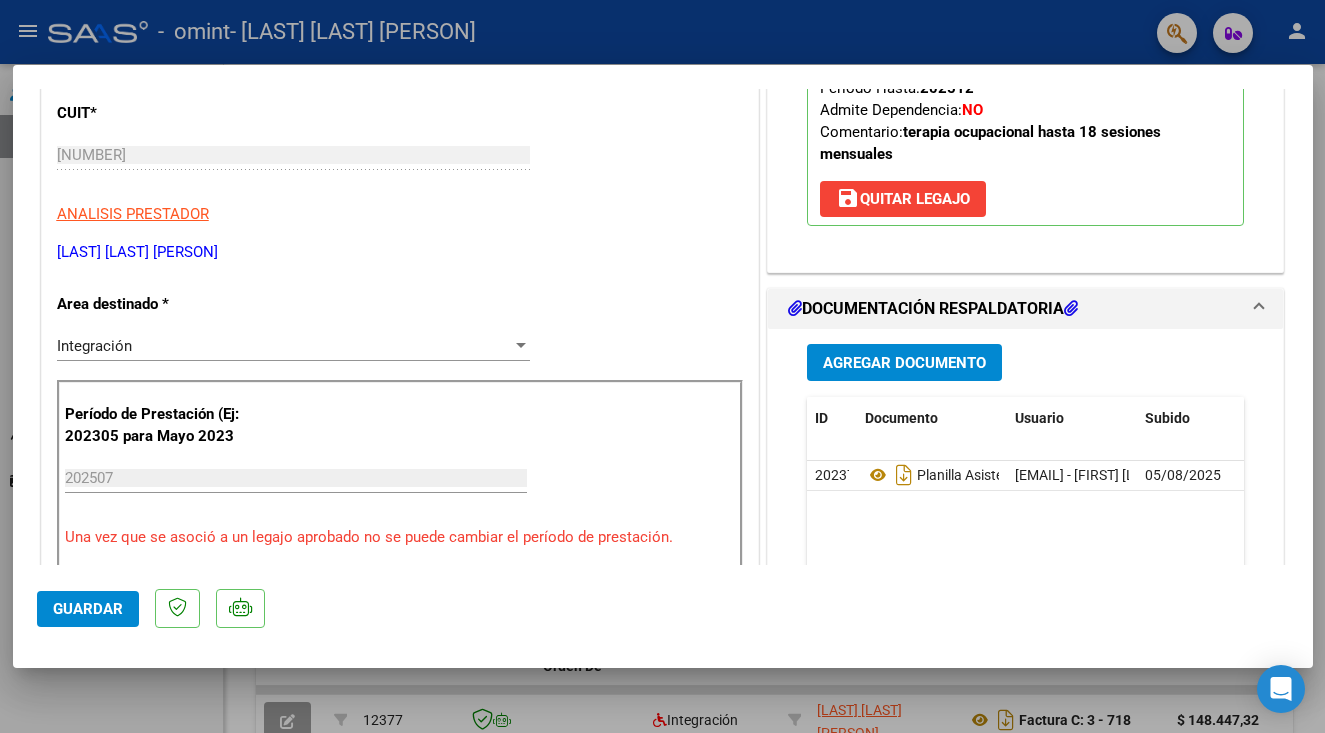 scroll, scrollTop: 327, scrollLeft: 0, axis: vertical 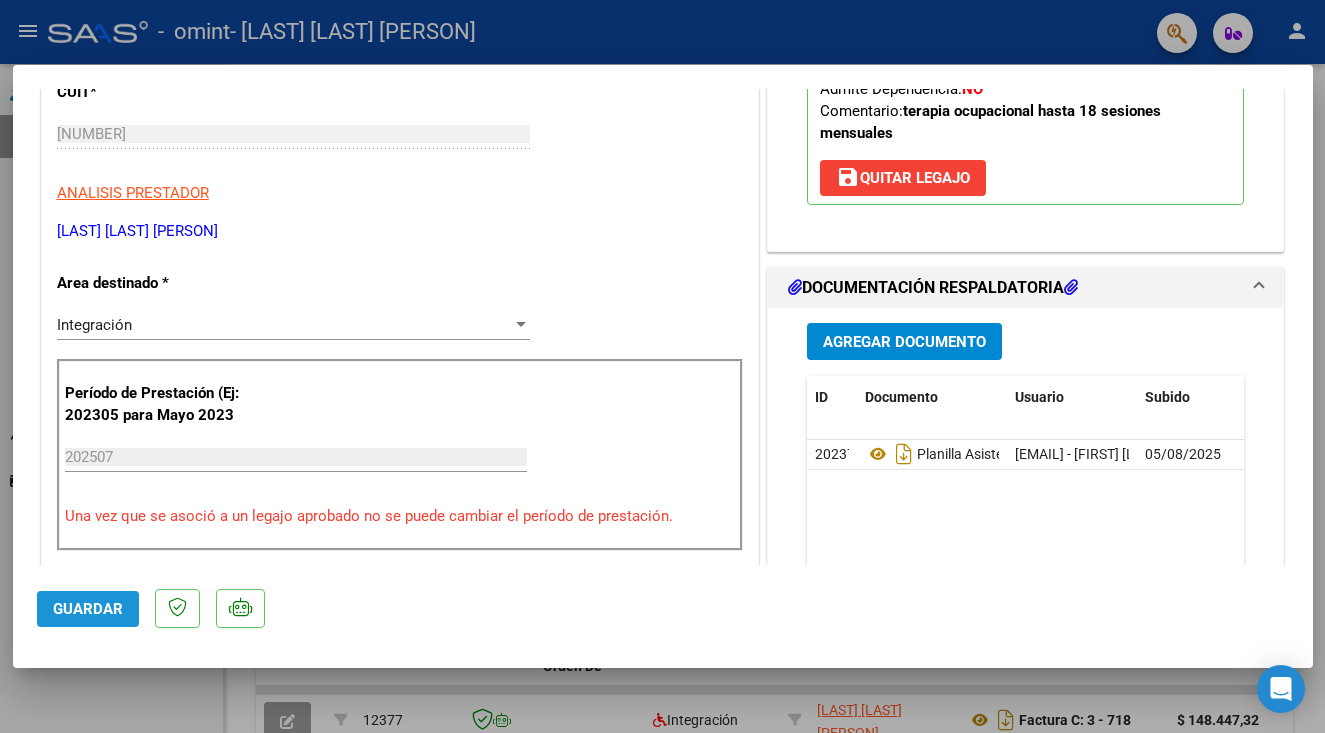 click on "Guardar" 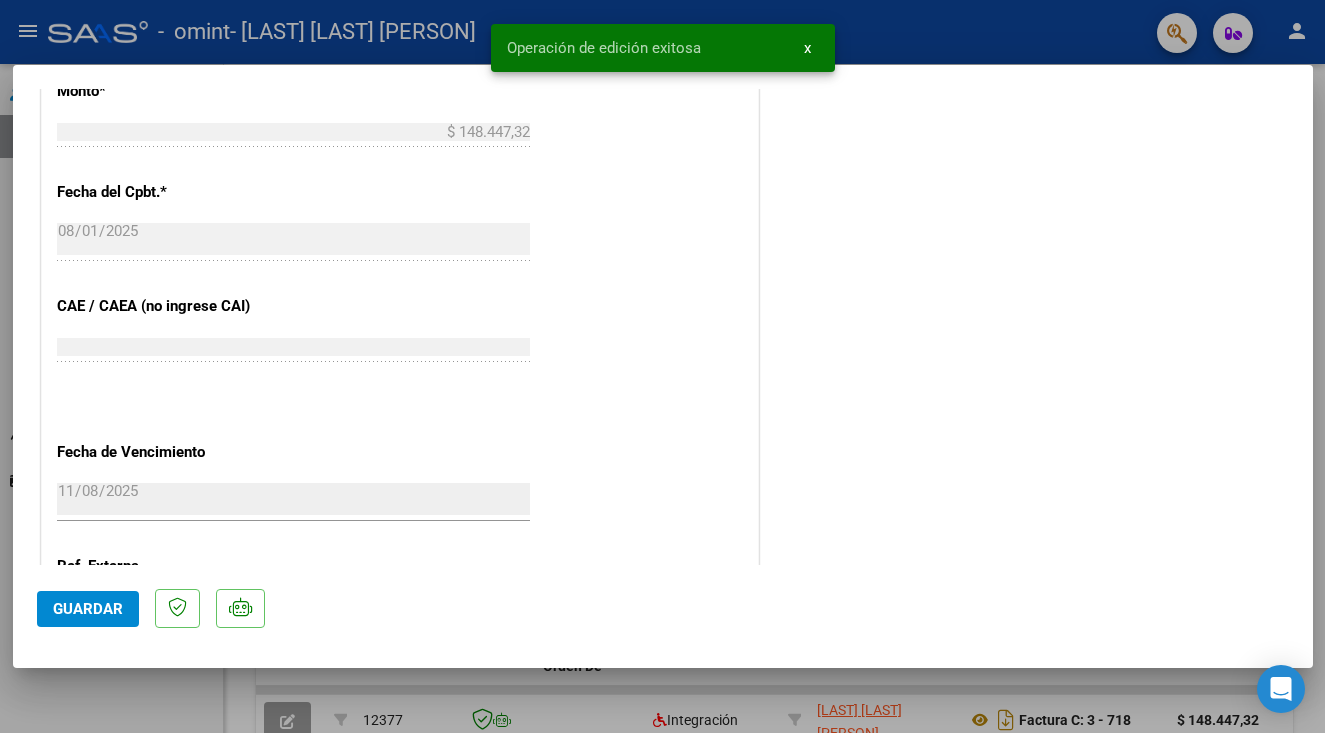 scroll, scrollTop: 1310, scrollLeft: 0, axis: vertical 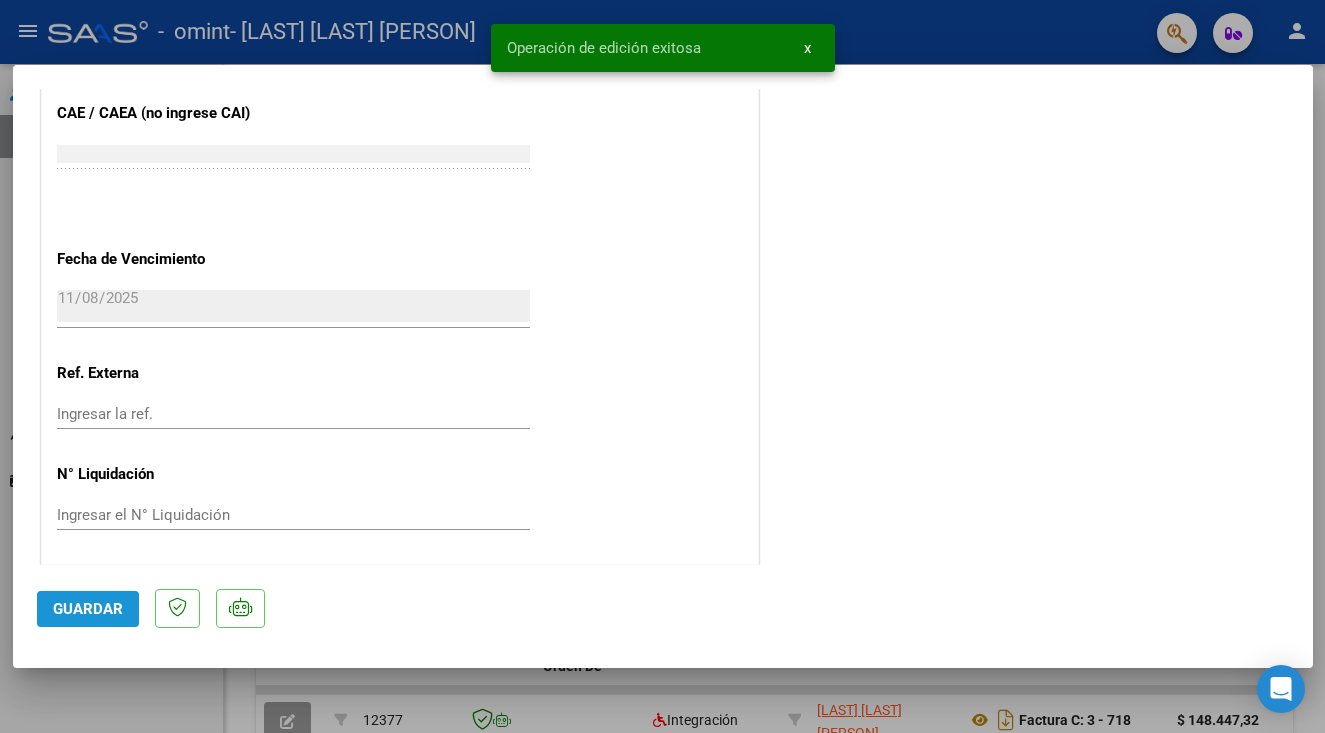 click on "Guardar" 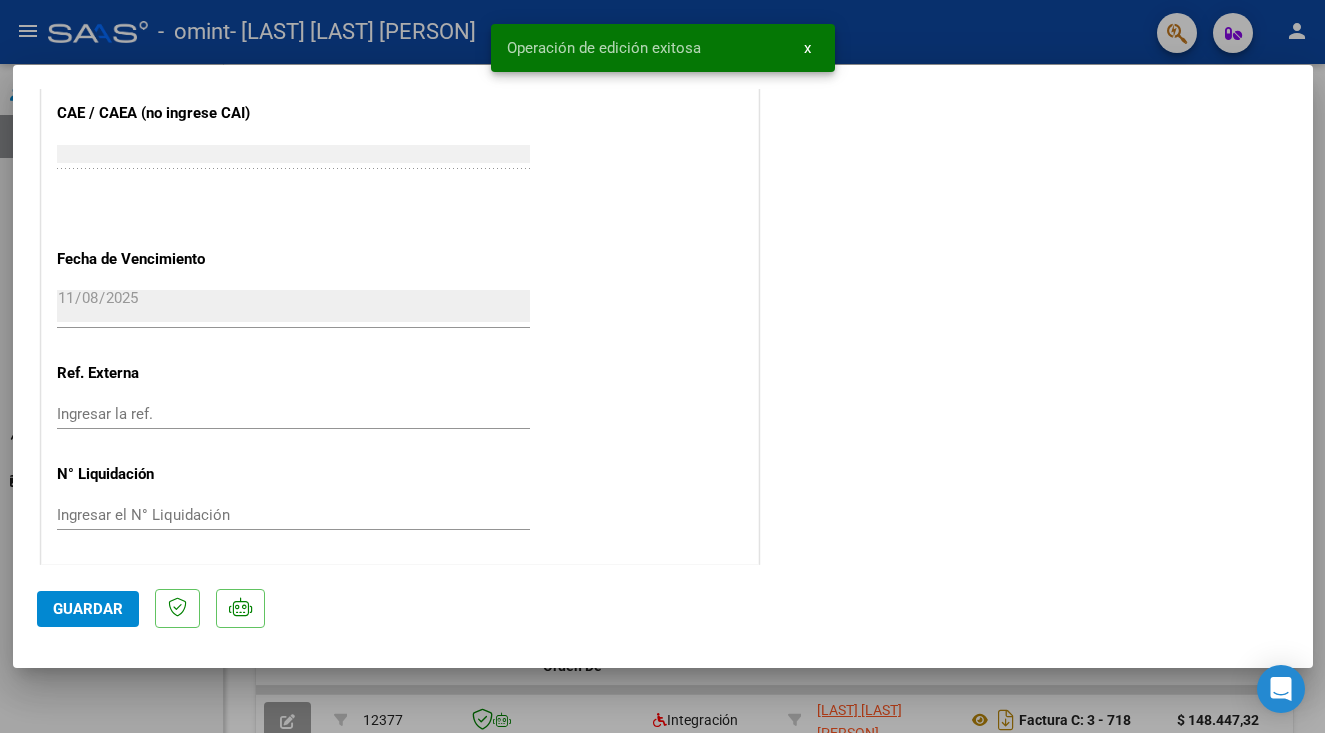 scroll, scrollTop: 0, scrollLeft: 0, axis: both 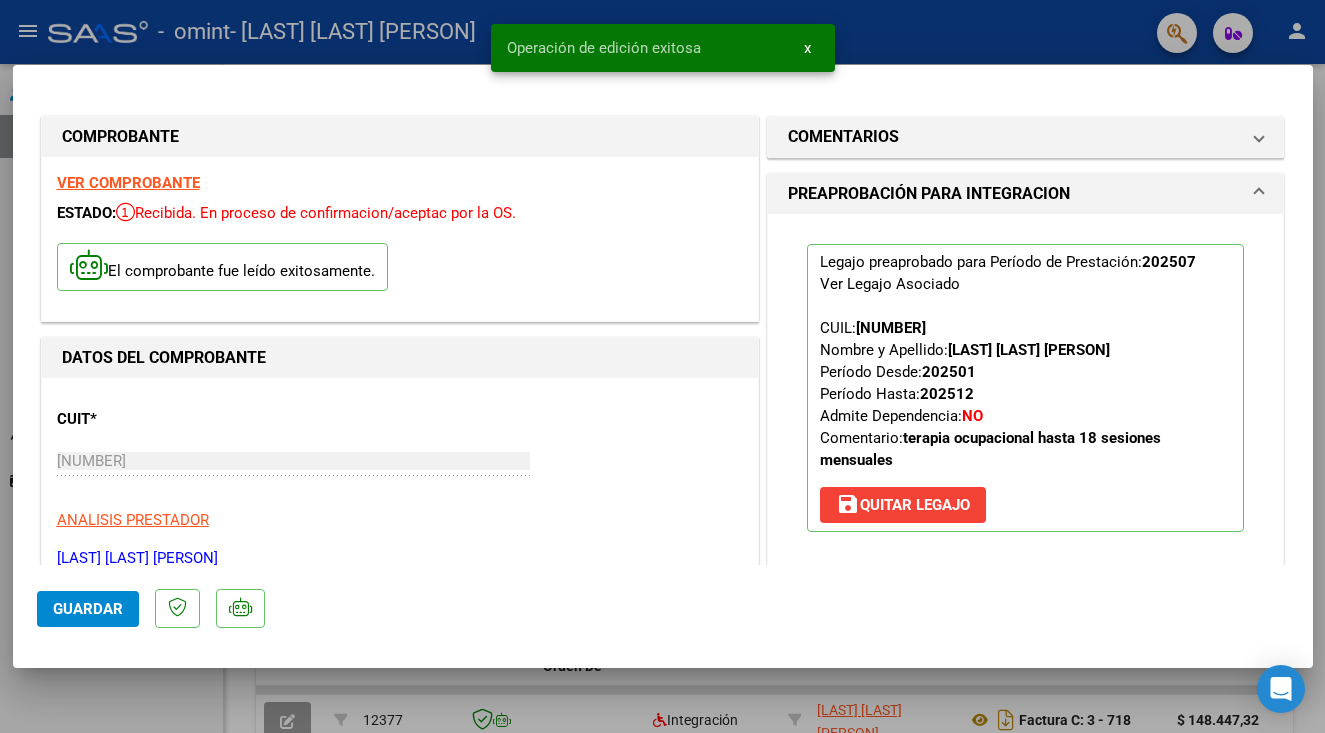 click at bounding box center (662, 366) 